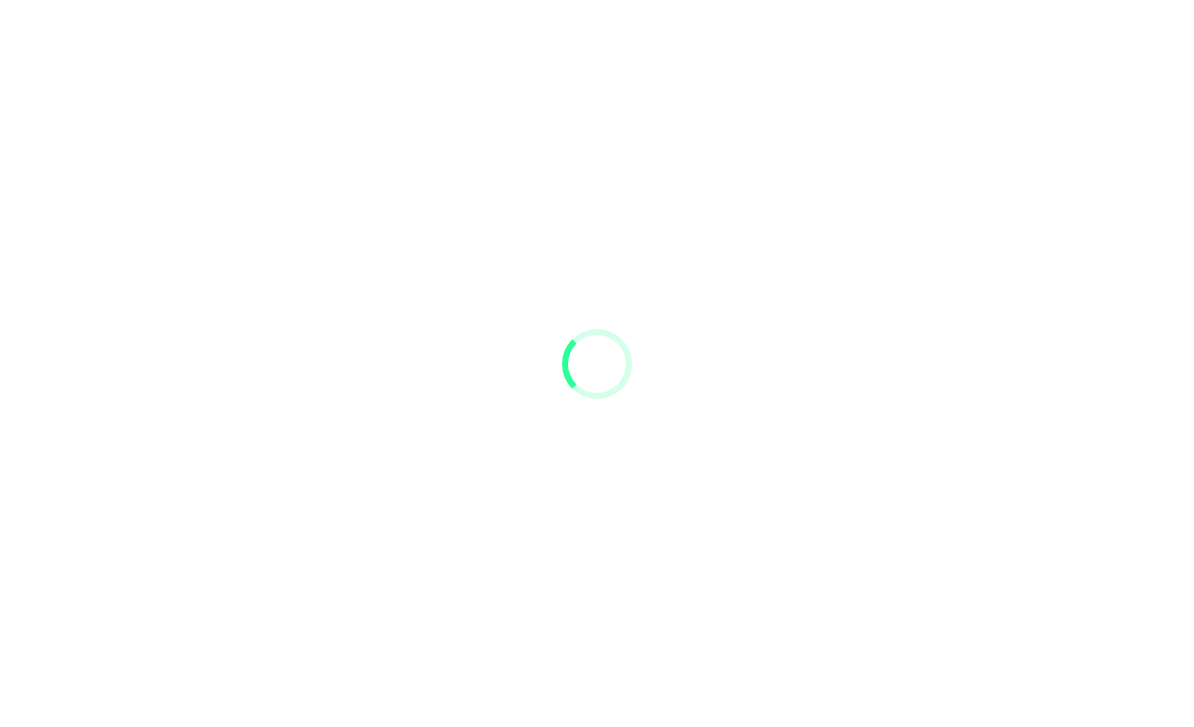 scroll, scrollTop: 0, scrollLeft: 0, axis: both 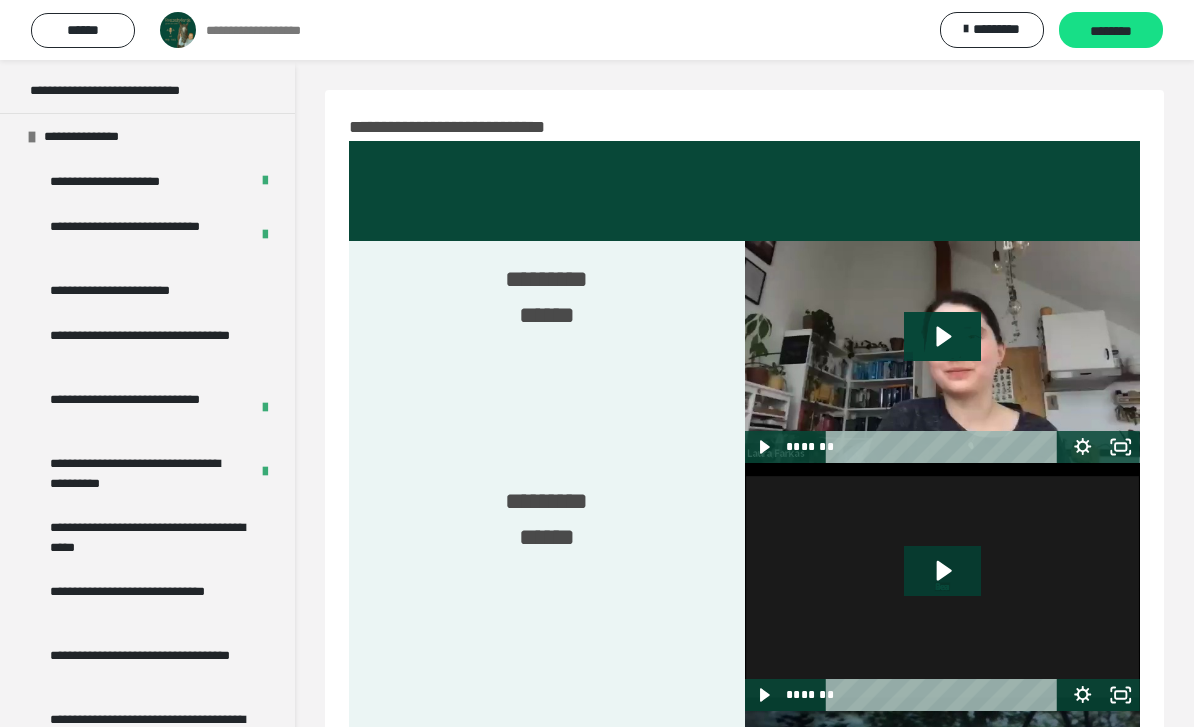 click on "**********" at bounding box center [149, 345] 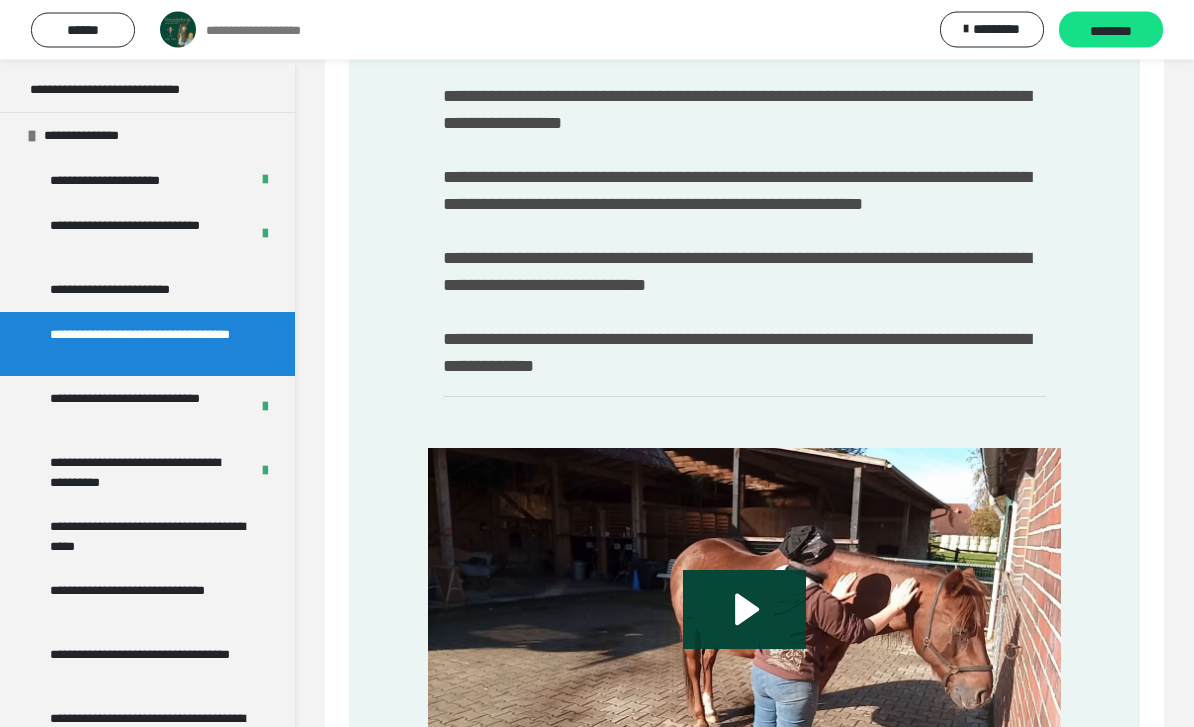 scroll, scrollTop: 638, scrollLeft: 0, axis: vertical 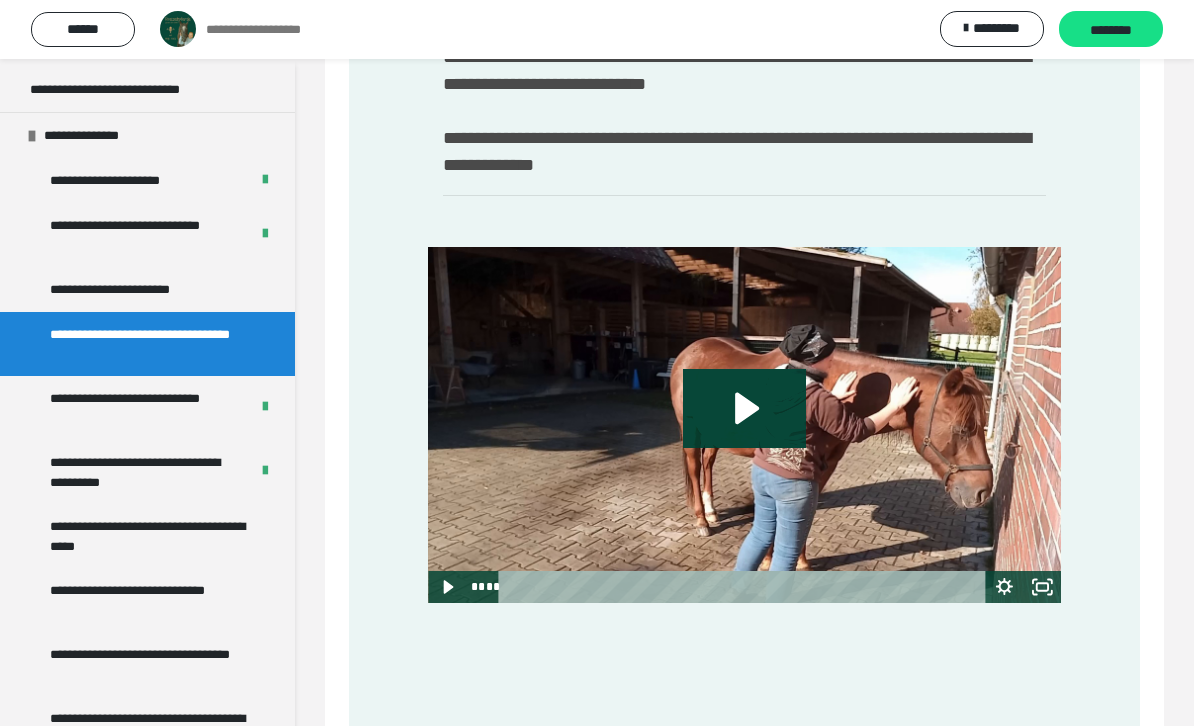 click 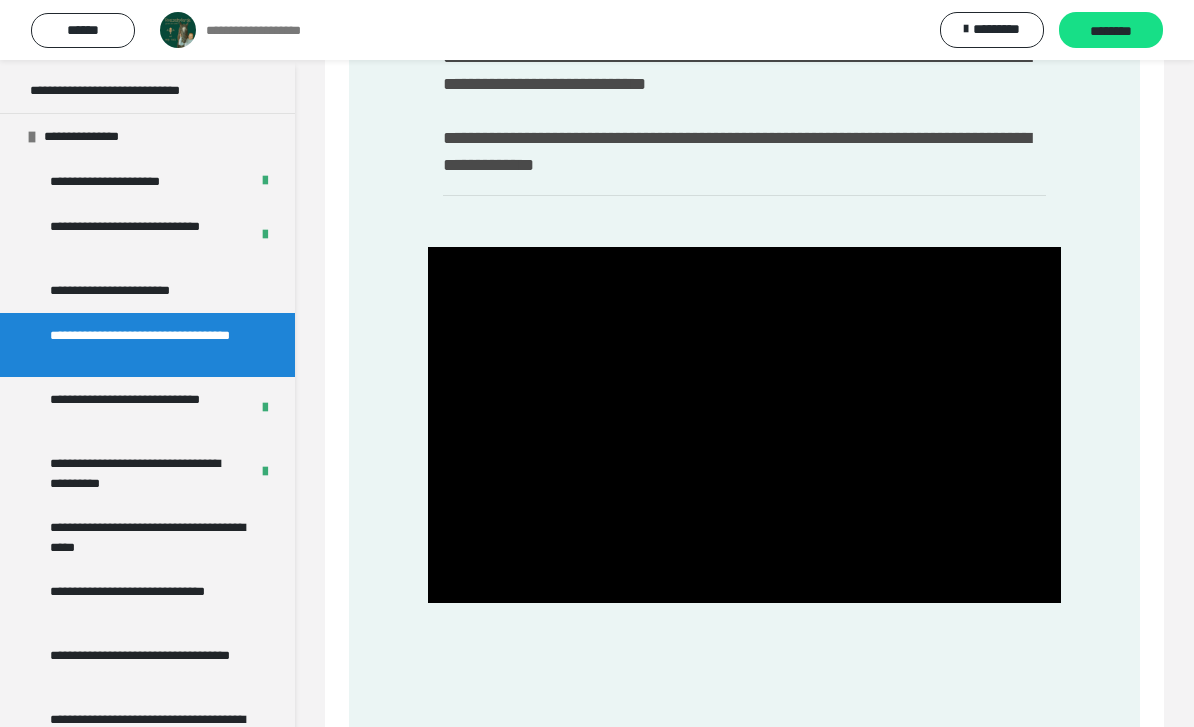 click 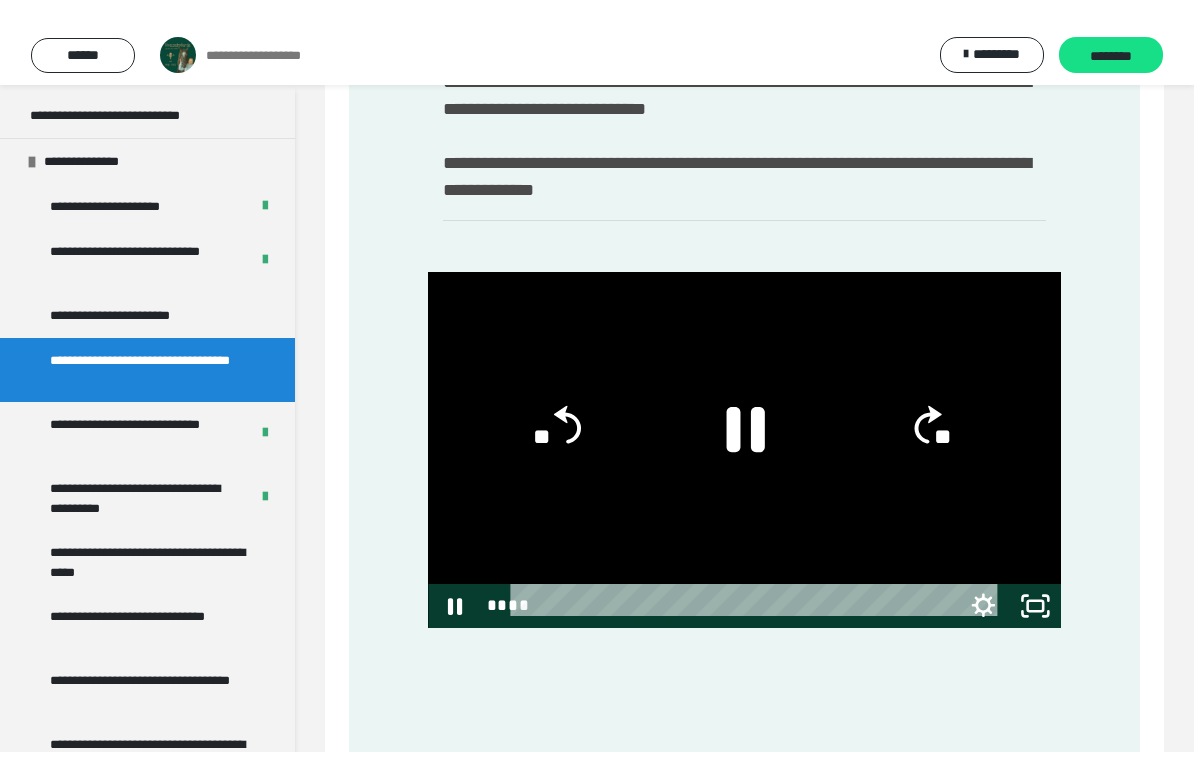 scroll, scrollTop: 24, scrollLeft: 0, axis: vertical 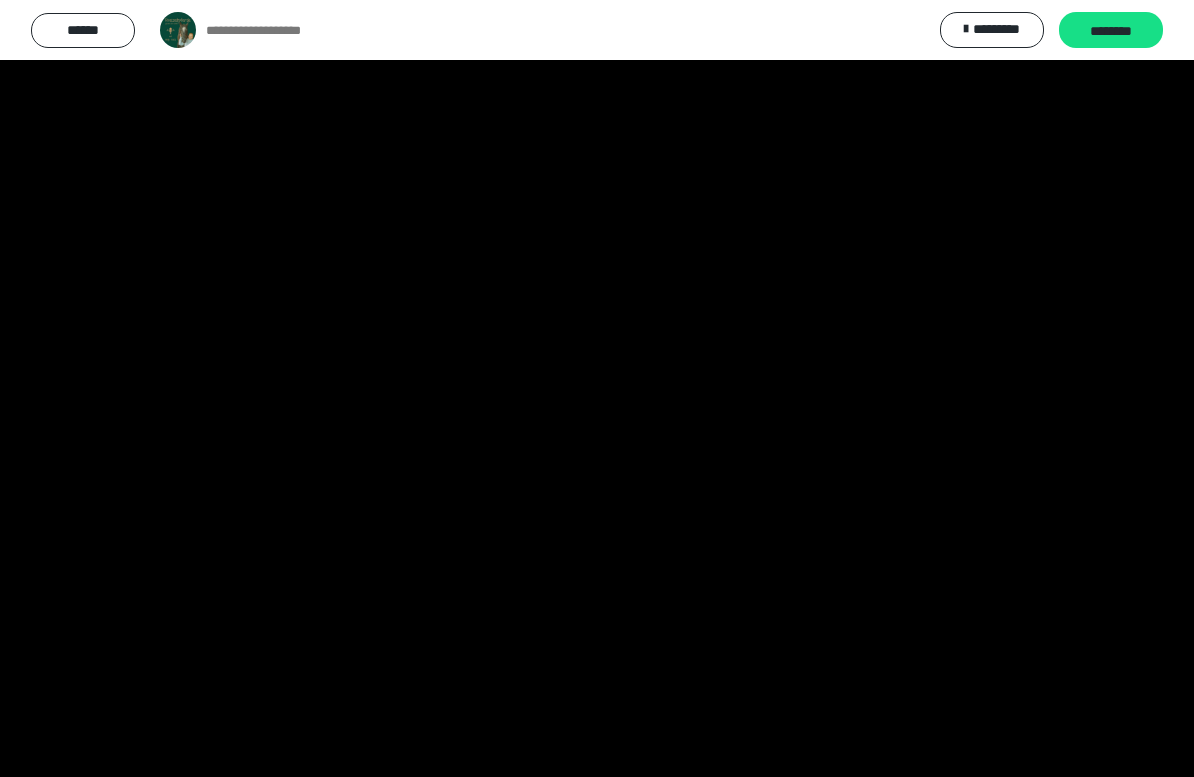 click at bounding box center (597, 388) 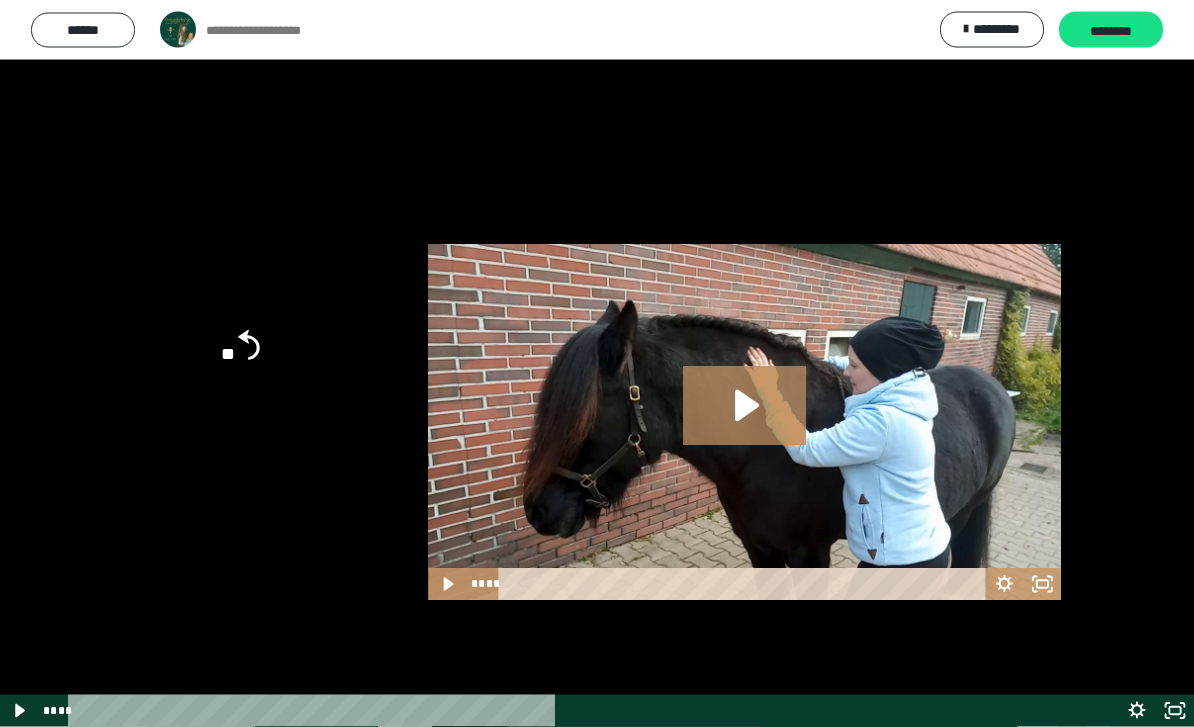 scroll, scrollTop: 1699, scrollLeft: 0, axis: vertical 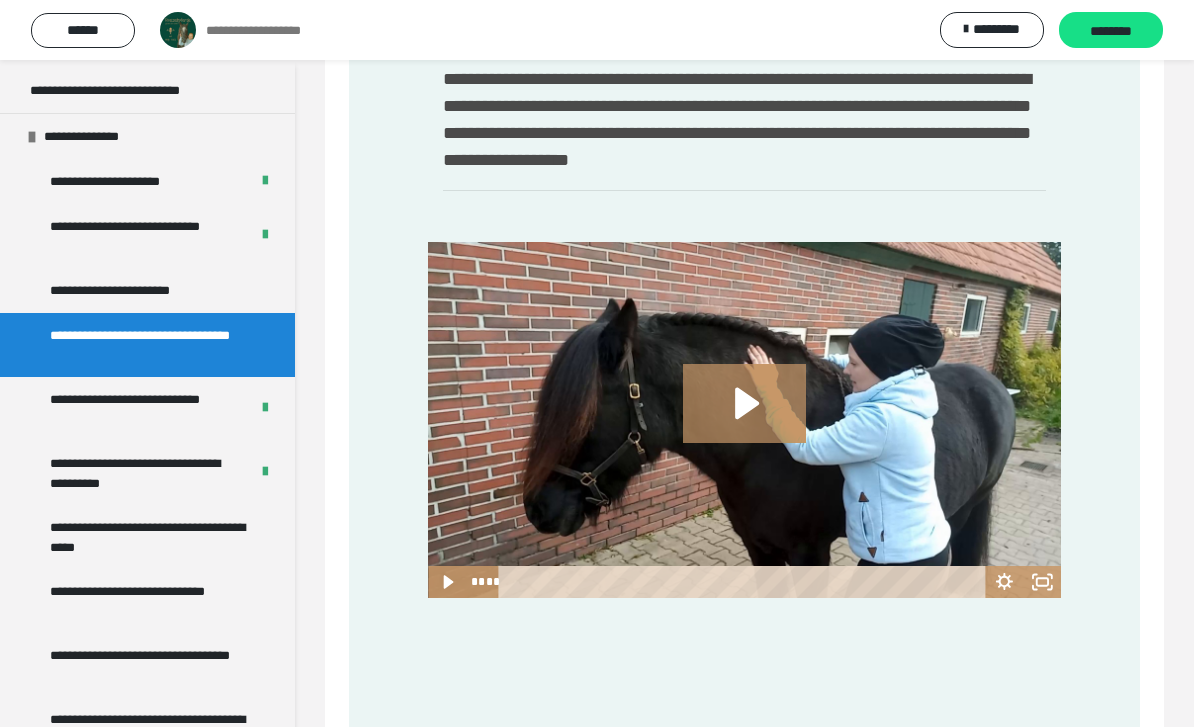 click 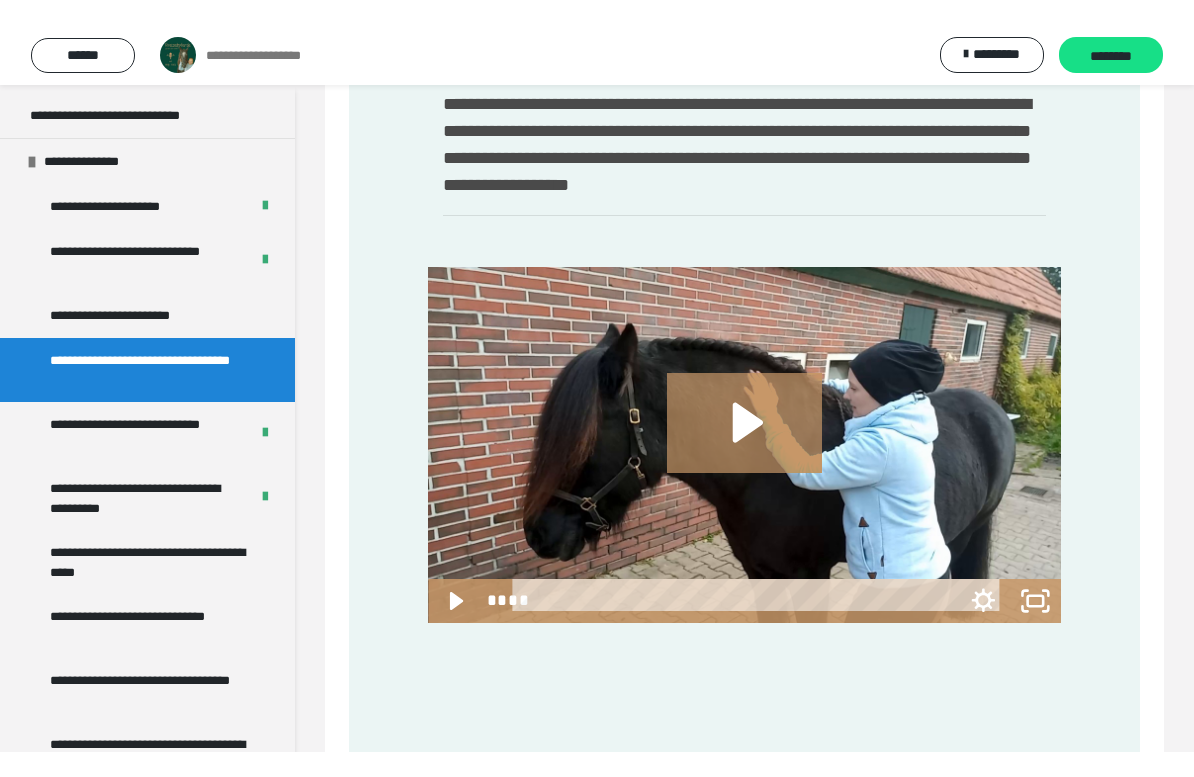 scroll, scrollTop: 24, scrollLeft: 0, axis: vertical 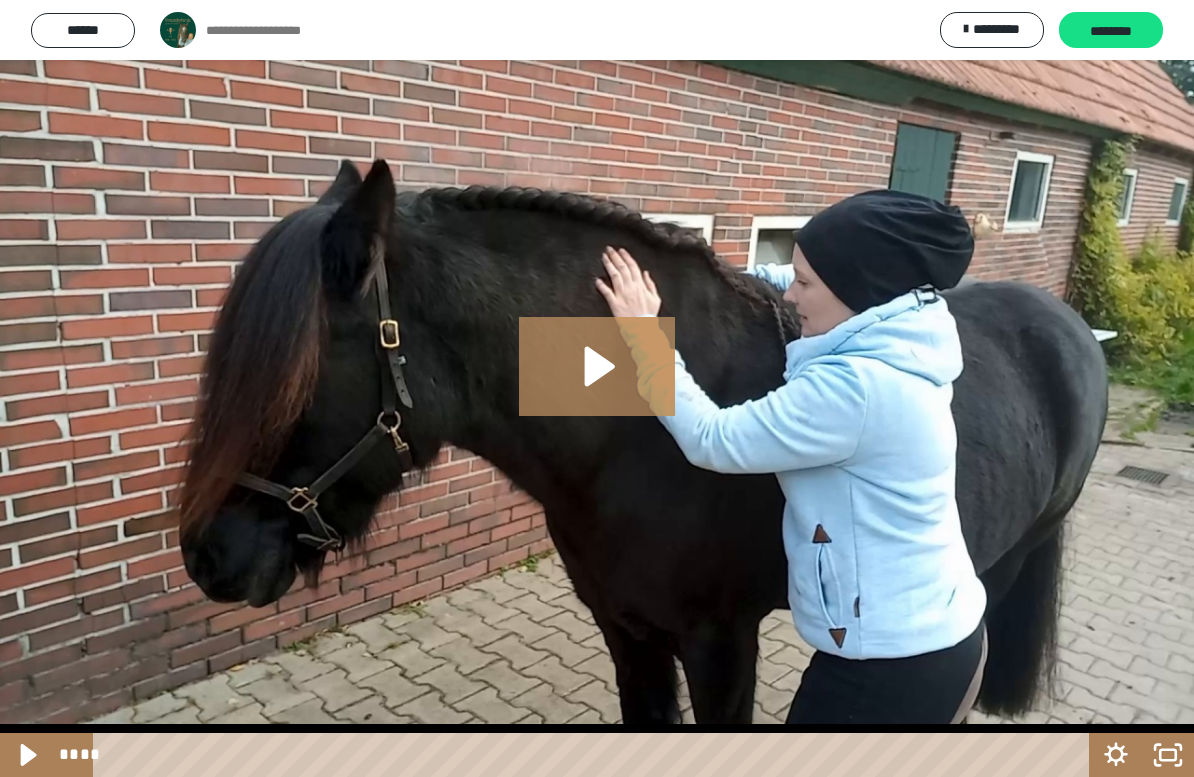 click 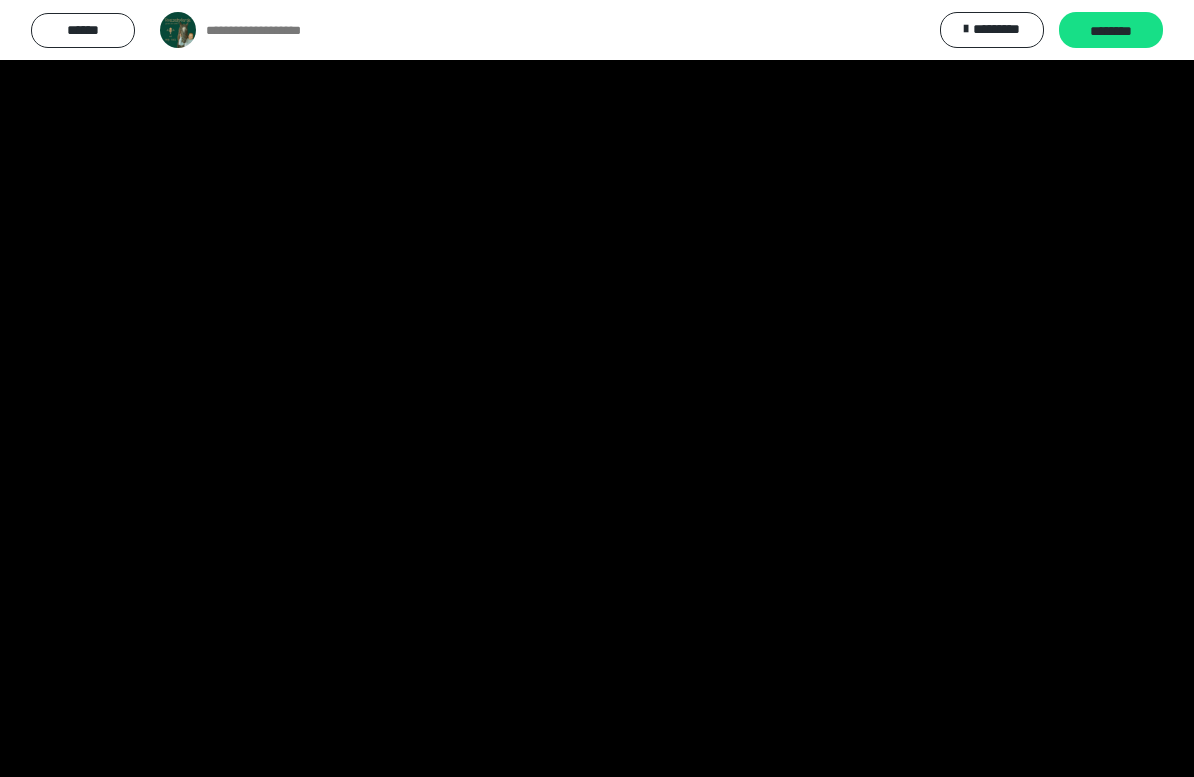 click at bounding box center [597, 388] 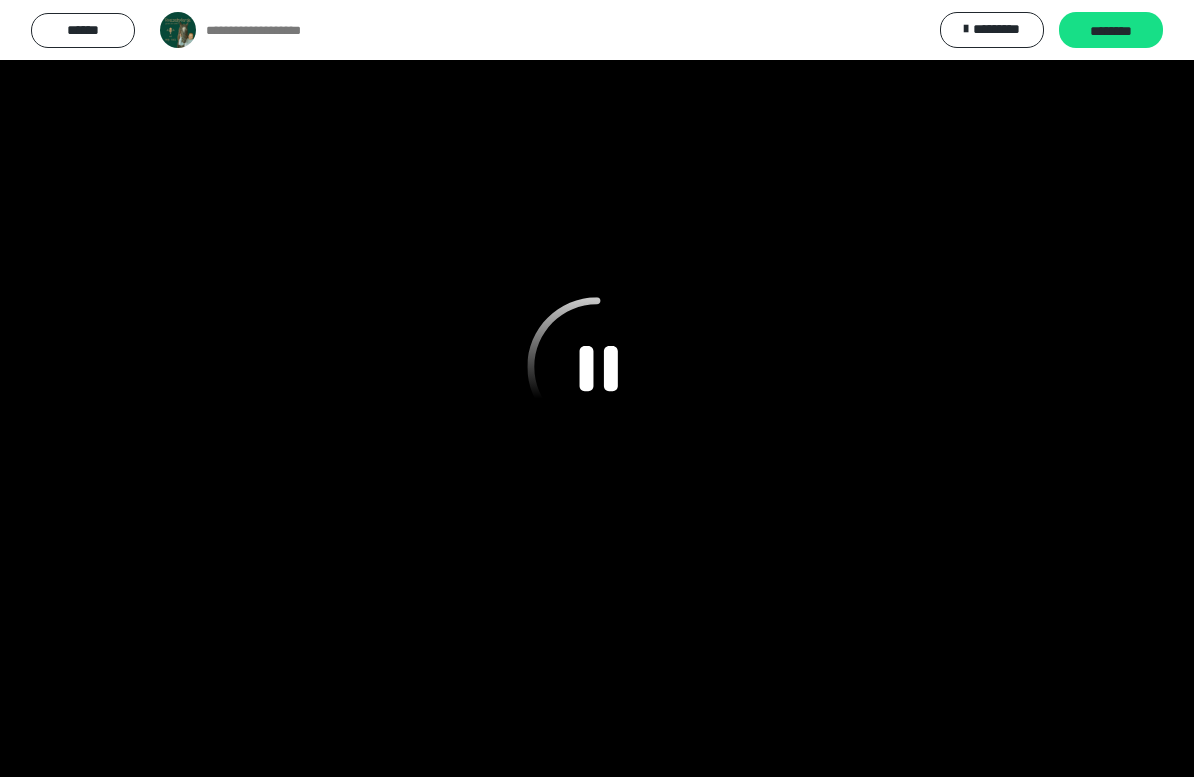 click 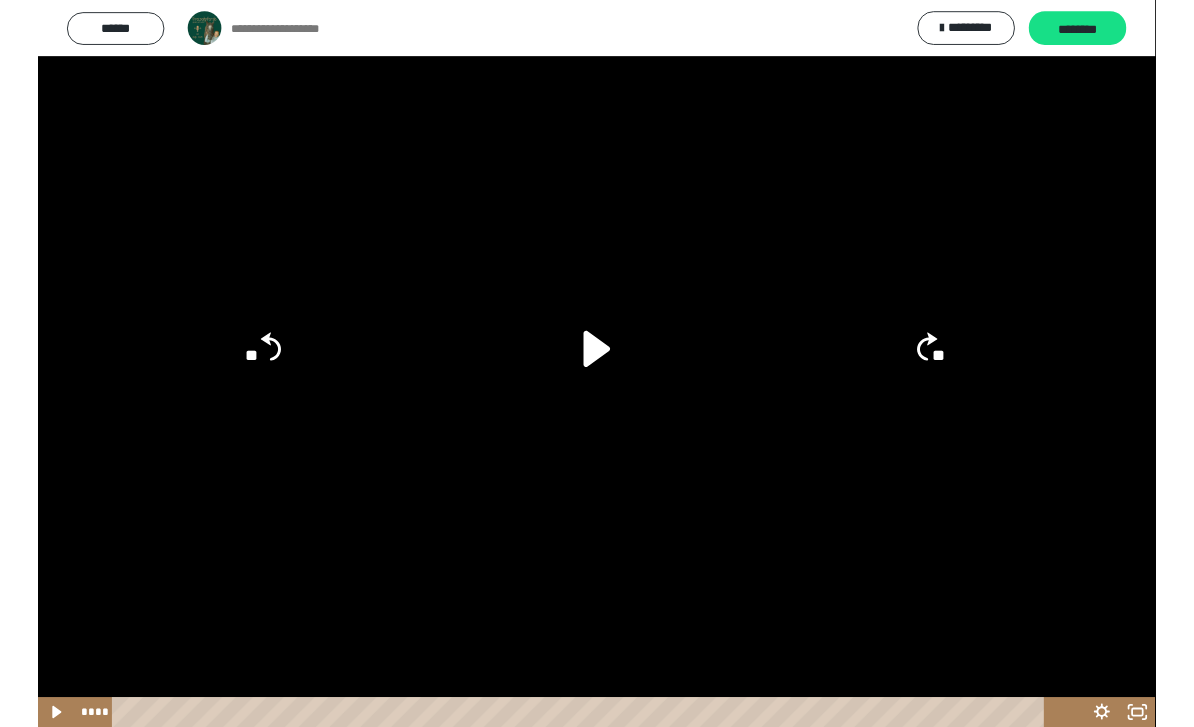 scroll, scrollTop: 1861, scrollLeft: 0, axis: vertical 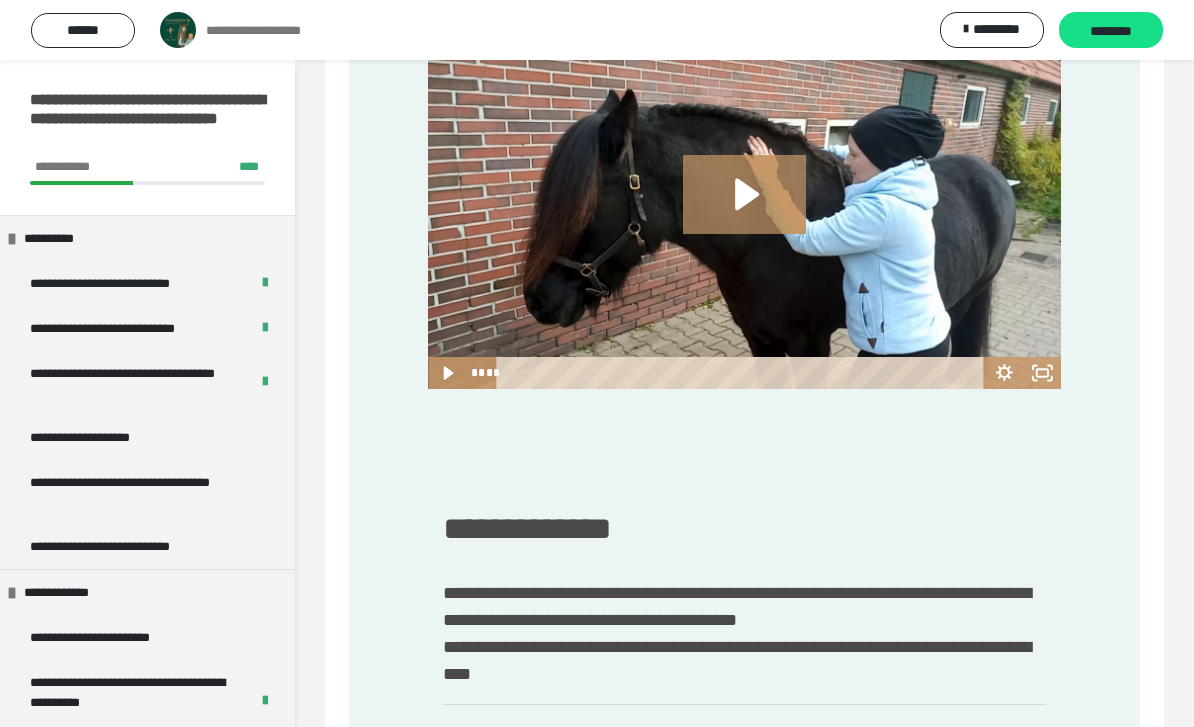 click 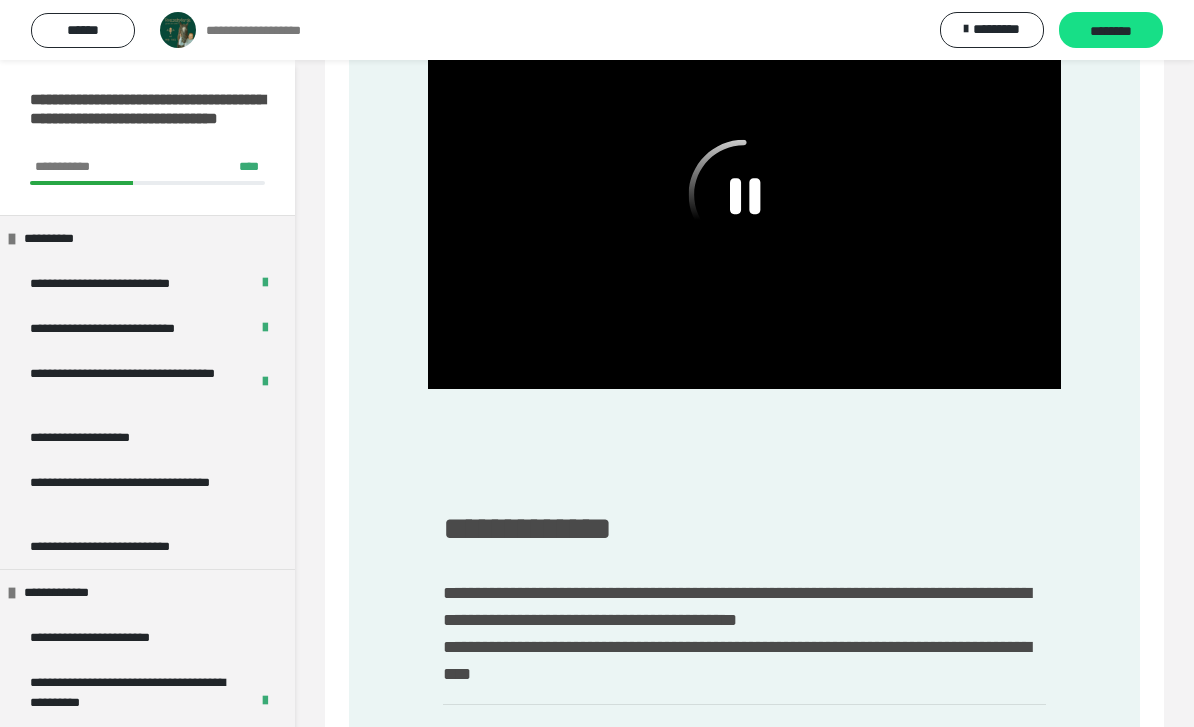 click at bounding box center (744, 211) 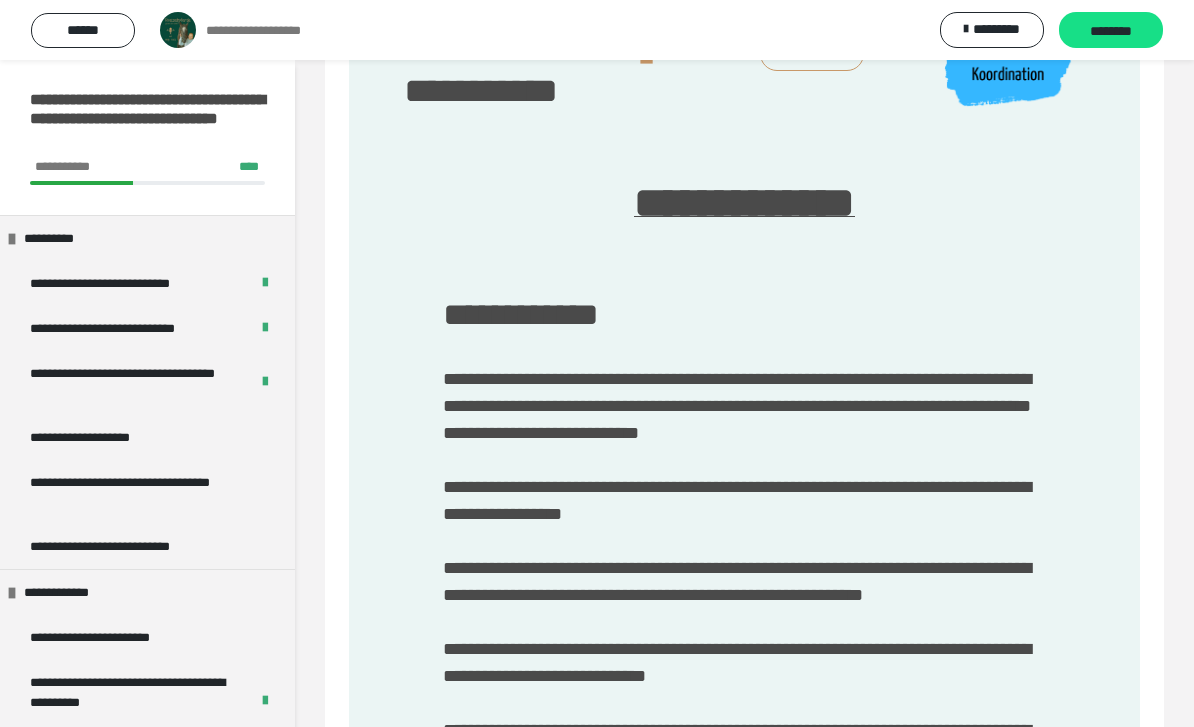 scroll, scrollTop: 242, scrollLeft: 0, axis: vertical 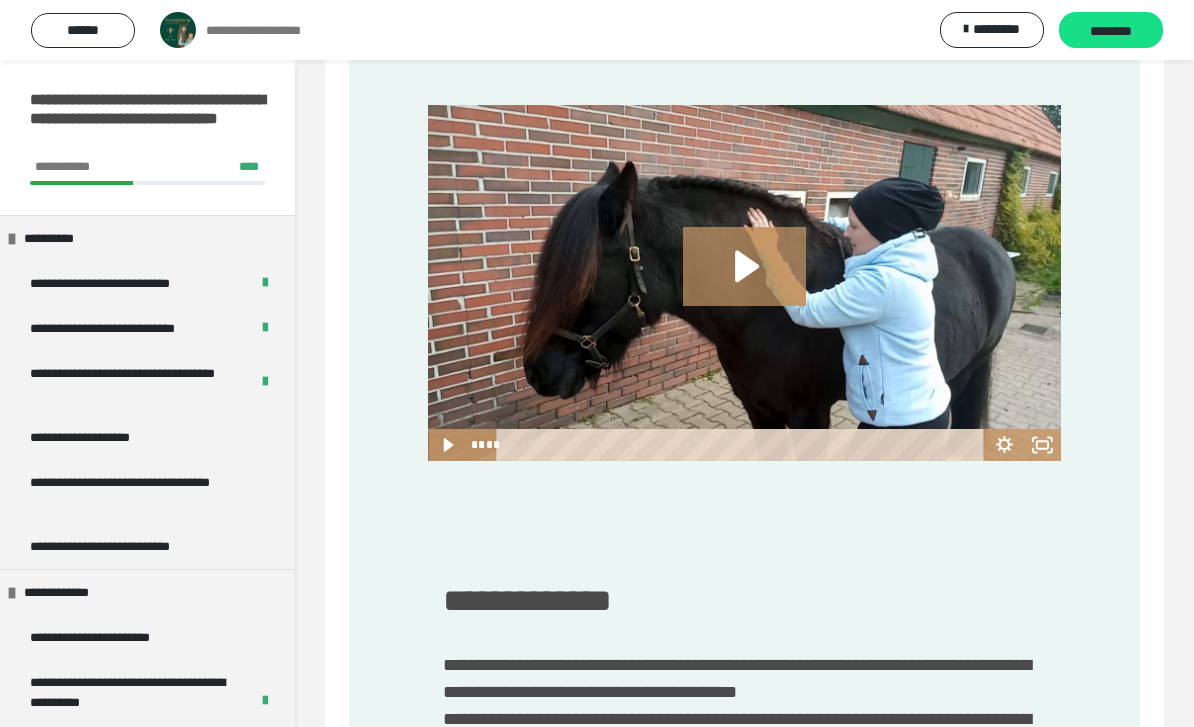 click 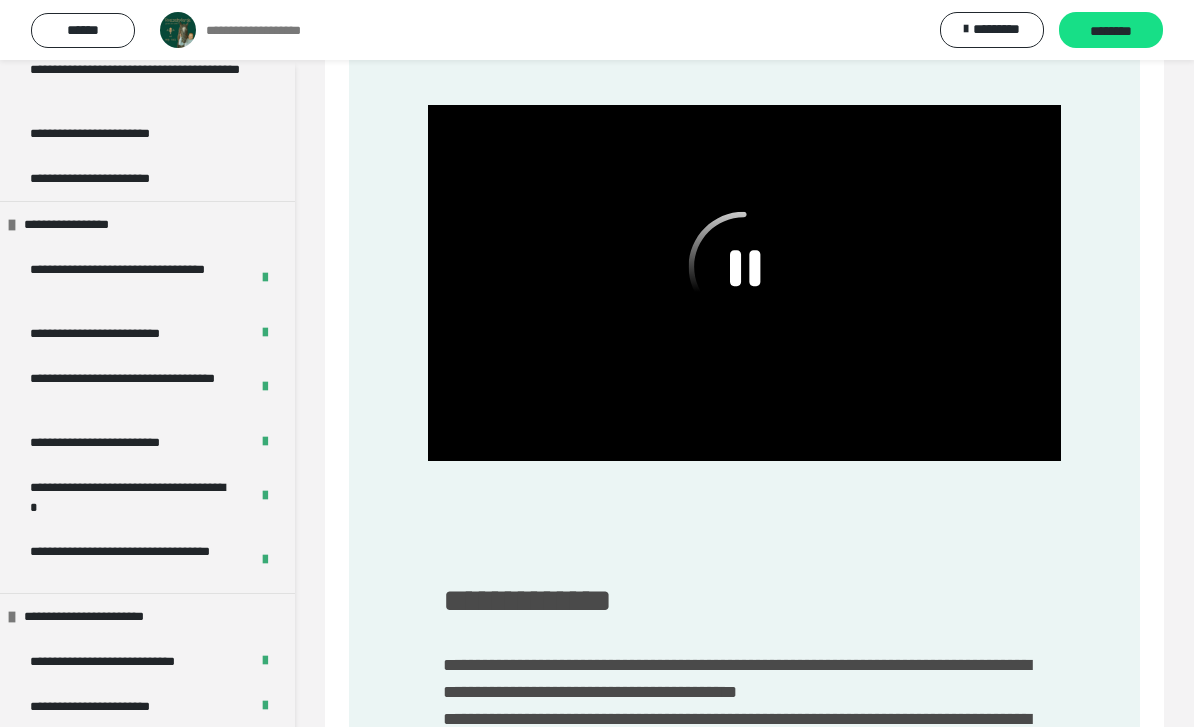 scroll, scrollTop: 1134, scrollLeft: 0, axis: vertical 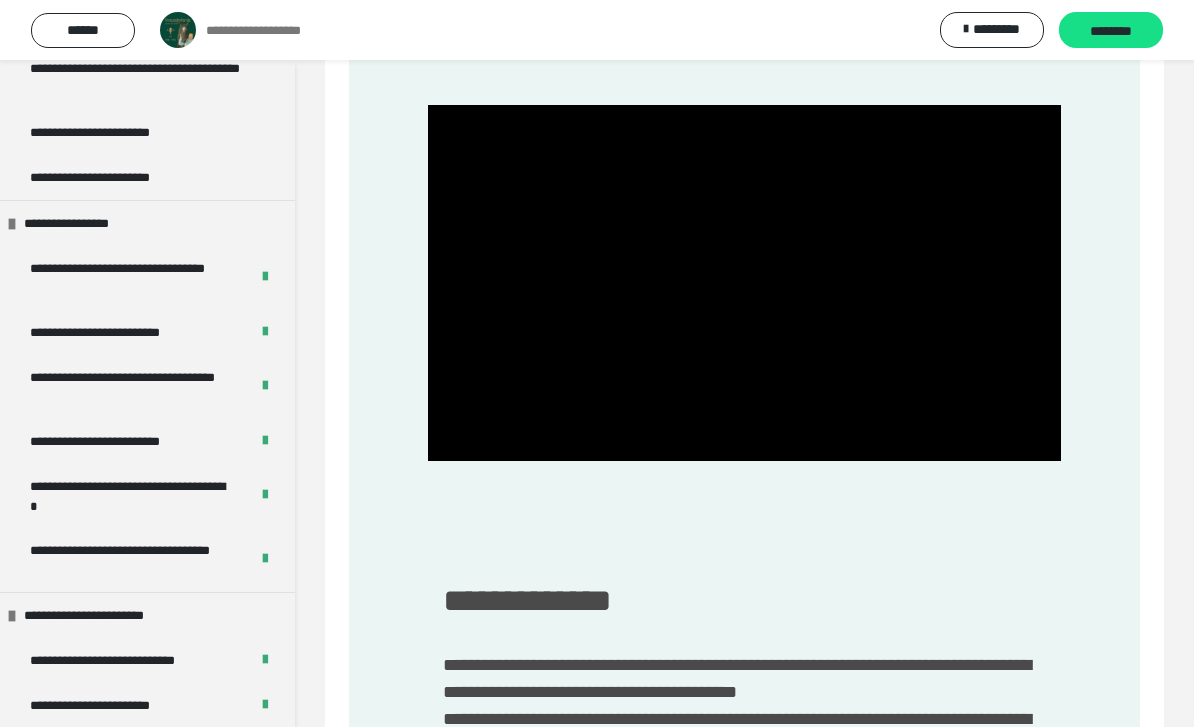 click at bounding box center (744, 283) 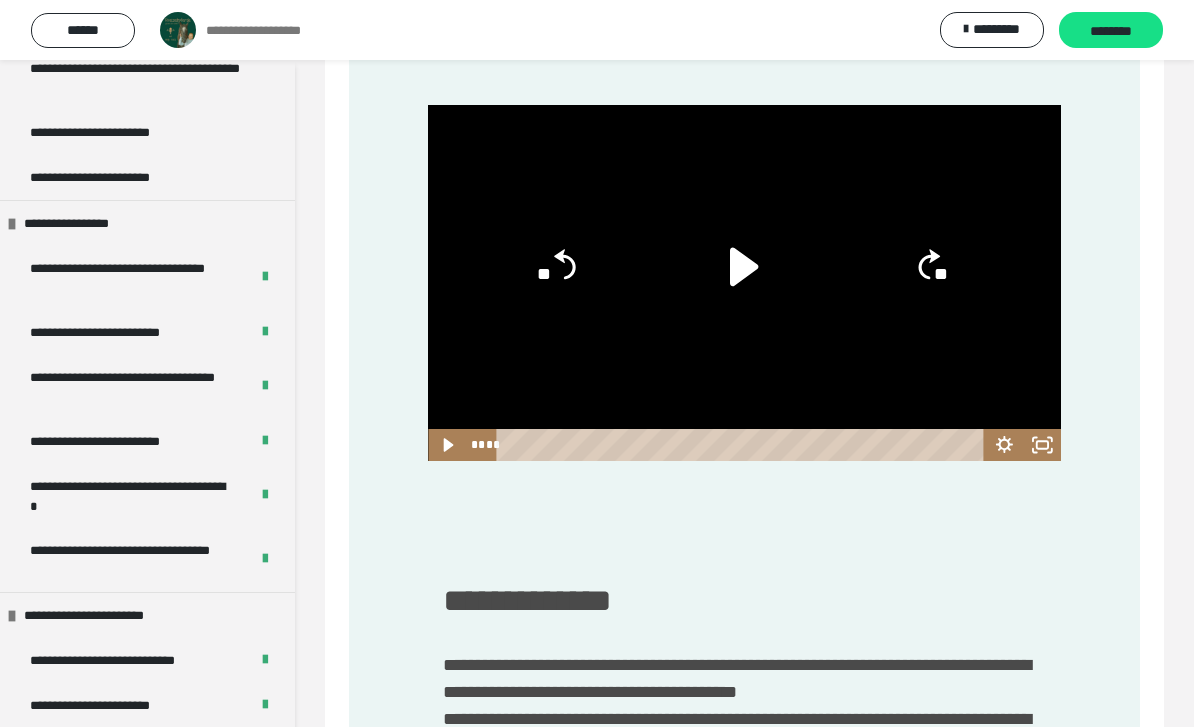 click 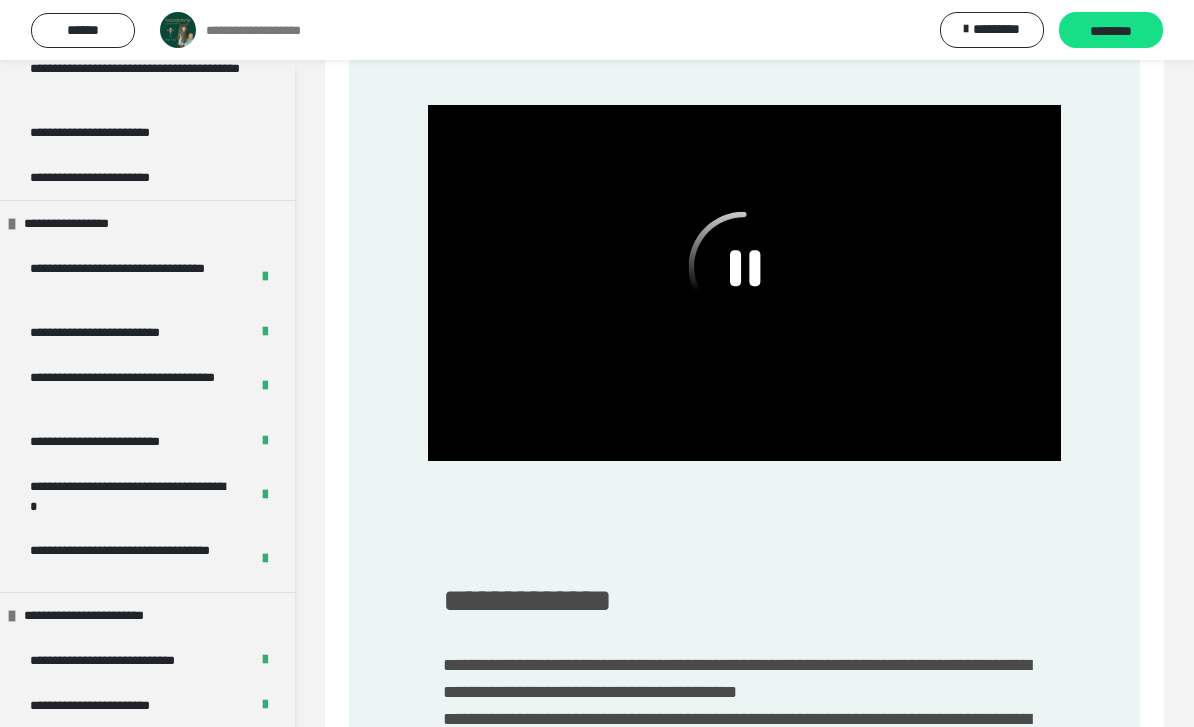 click on "**********" at bounding box center [744, 333] 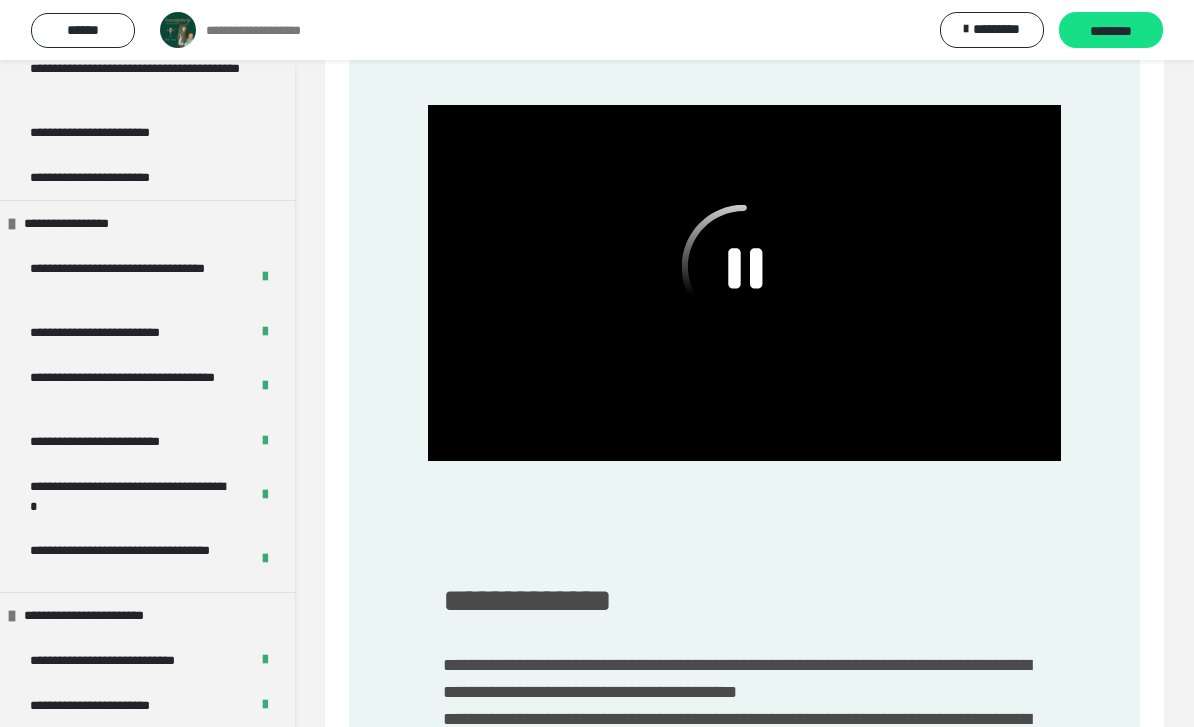 click 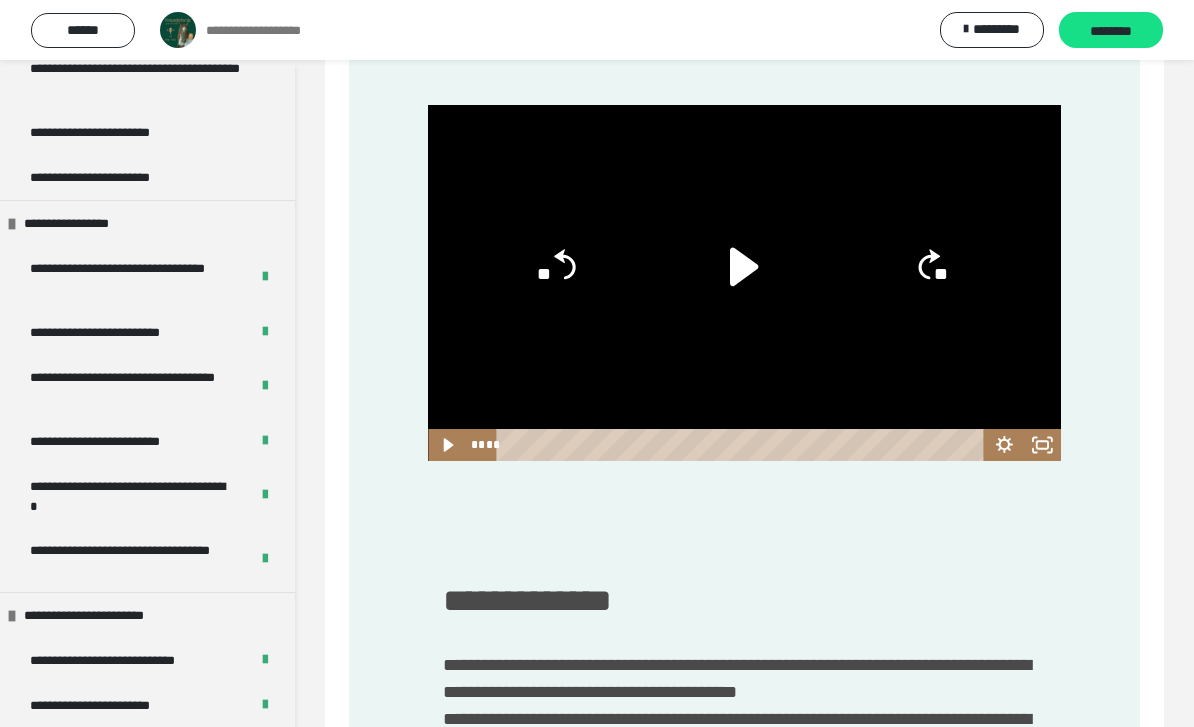 click 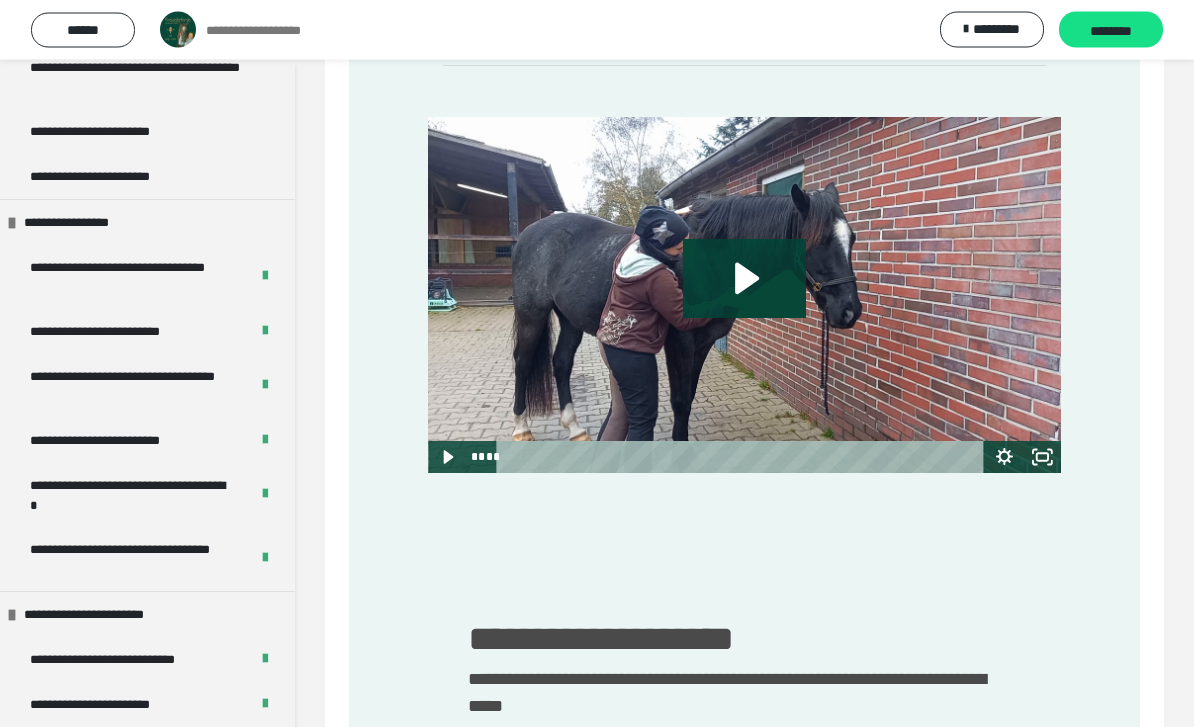 click 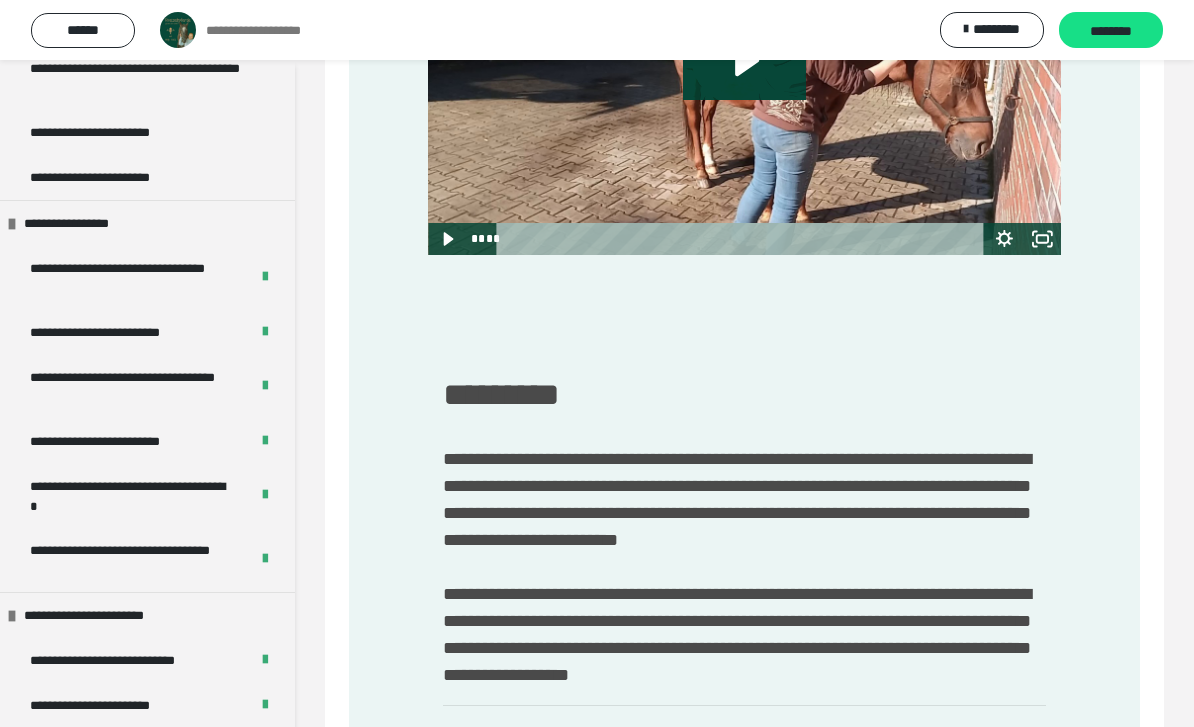 scroll, scrollTop: 1146, scrollLeft: 0, axis: vertical 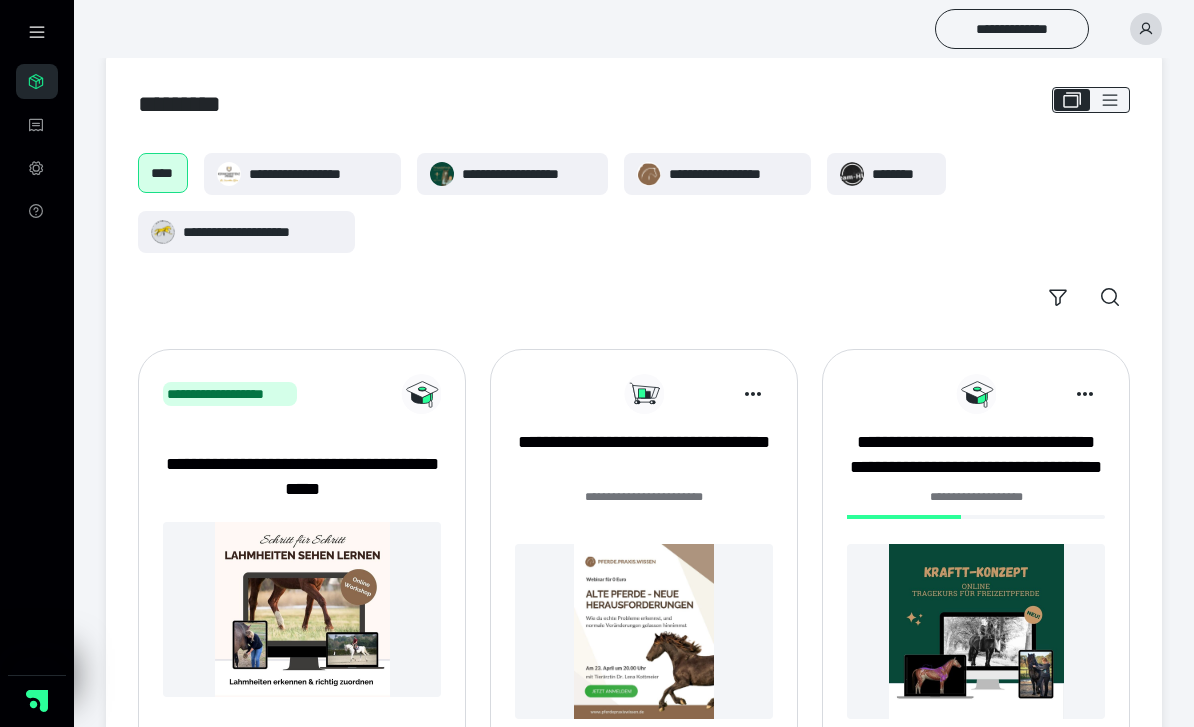 click on "**********" at bounding box center (976, 455) 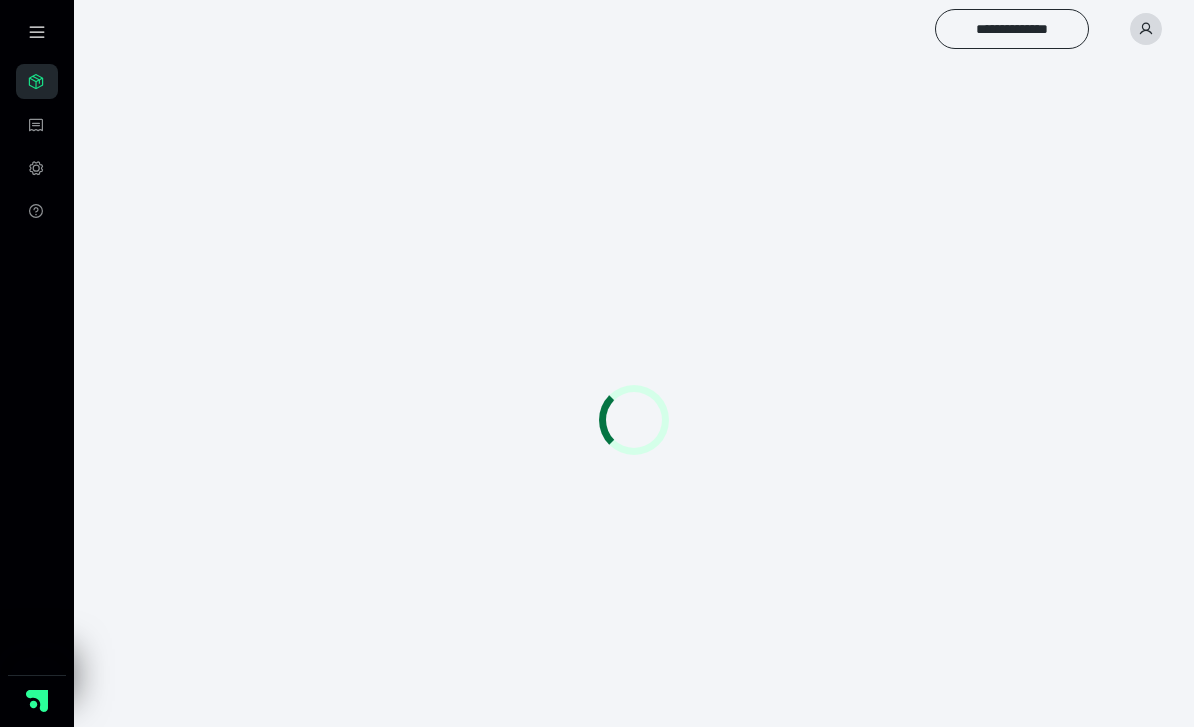 scroll, scrollTop: 0, scrollLeft: 0, axis: both 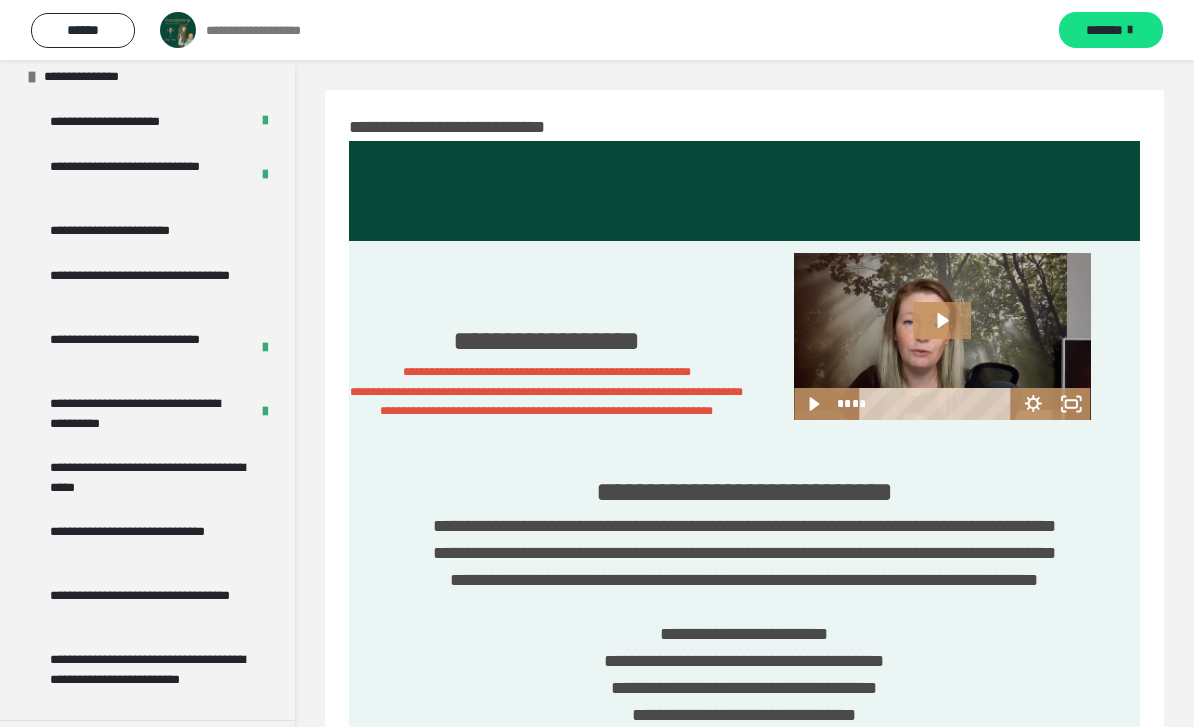 click on "**********" at bounding box center (149, 285) 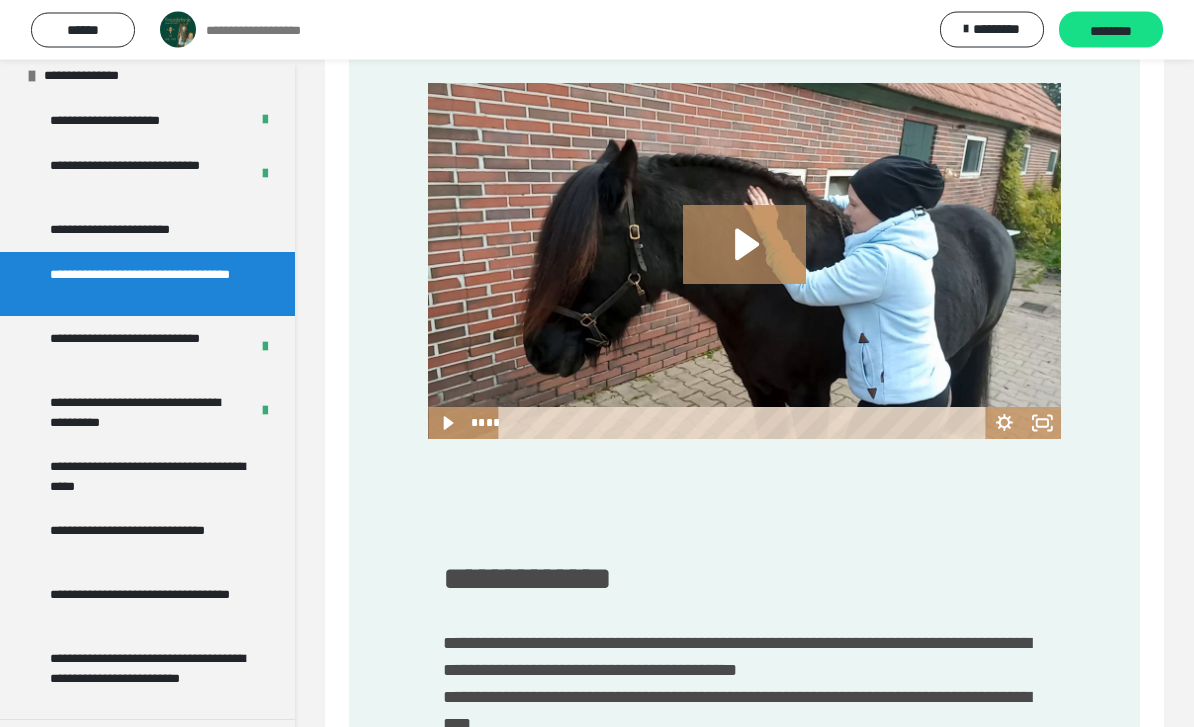click 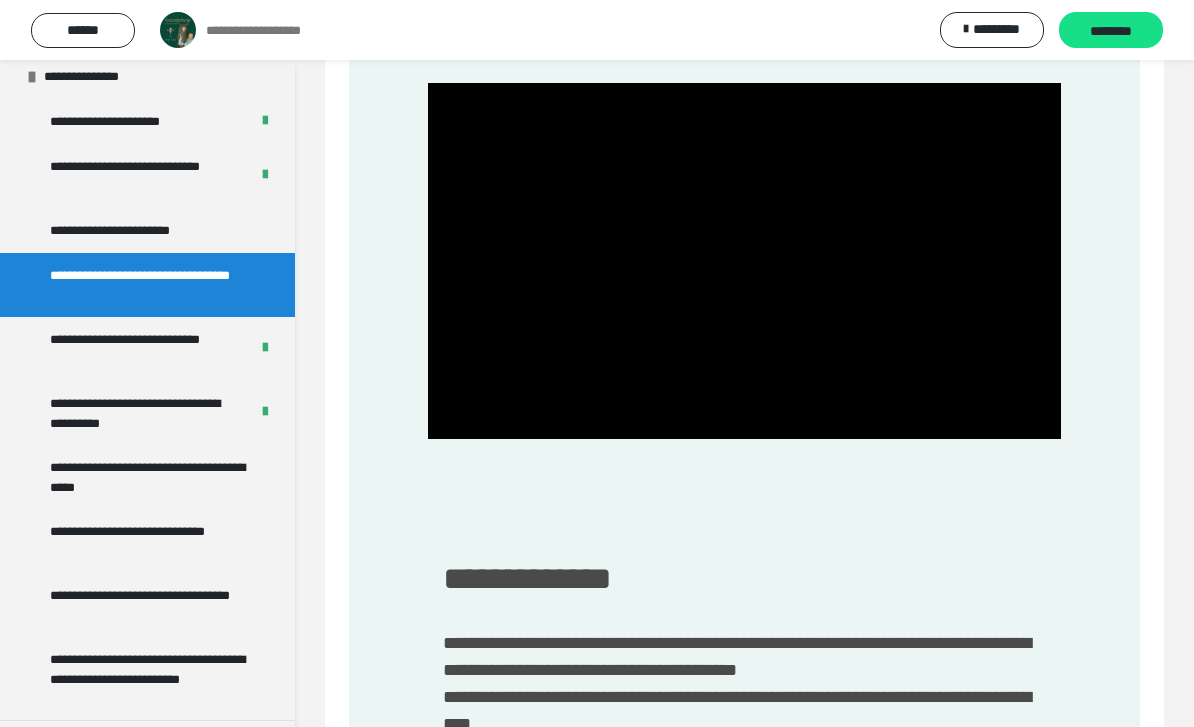click at bounding box center [744, 261] 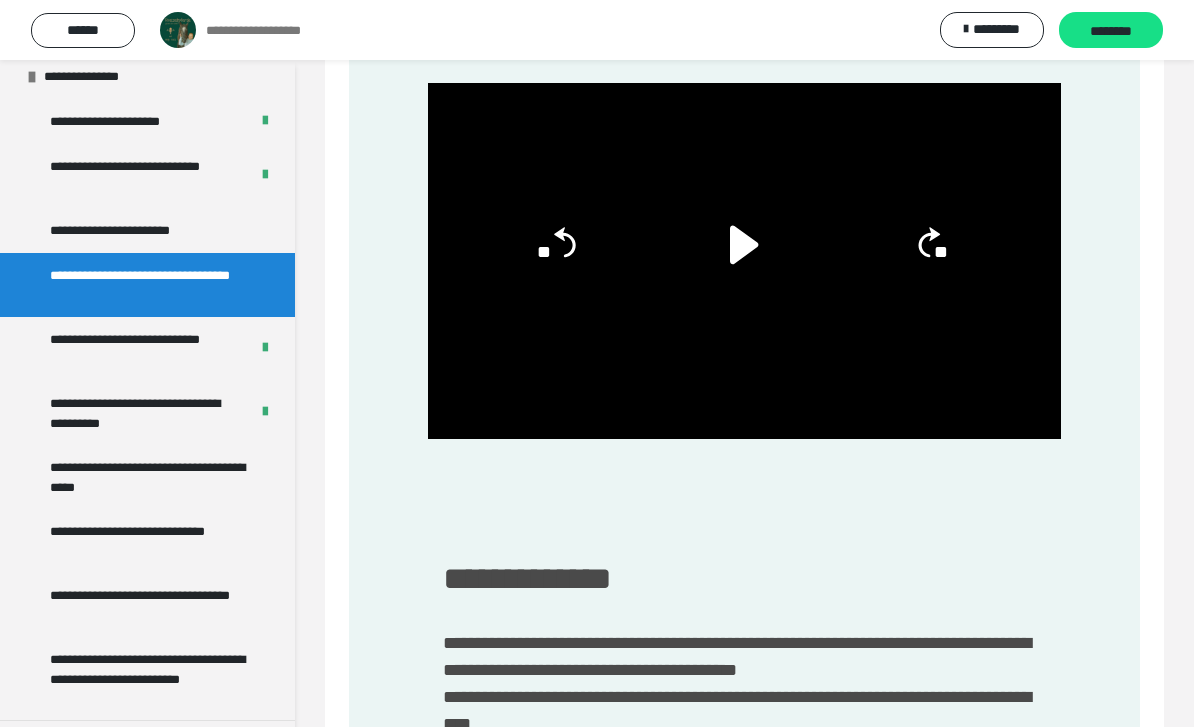 click on "********" at bounding box center (1111, 31) 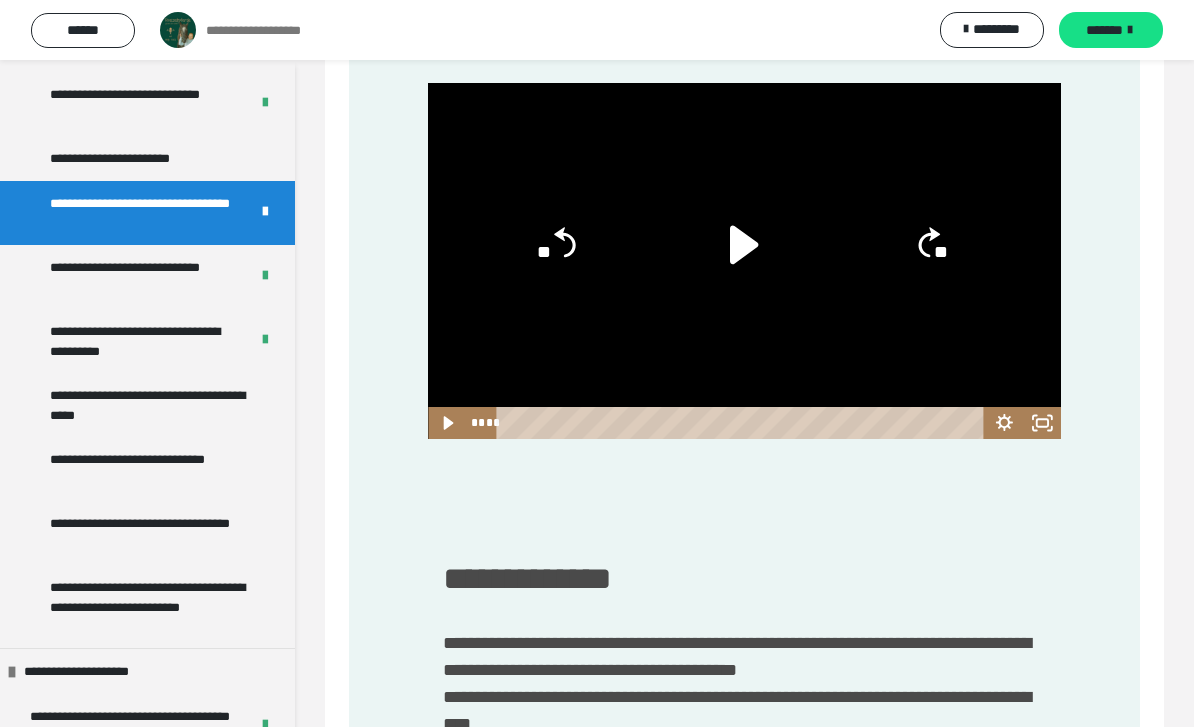 scroll, scrollTop: 2753, scrollLeft: 0, axis: vertical 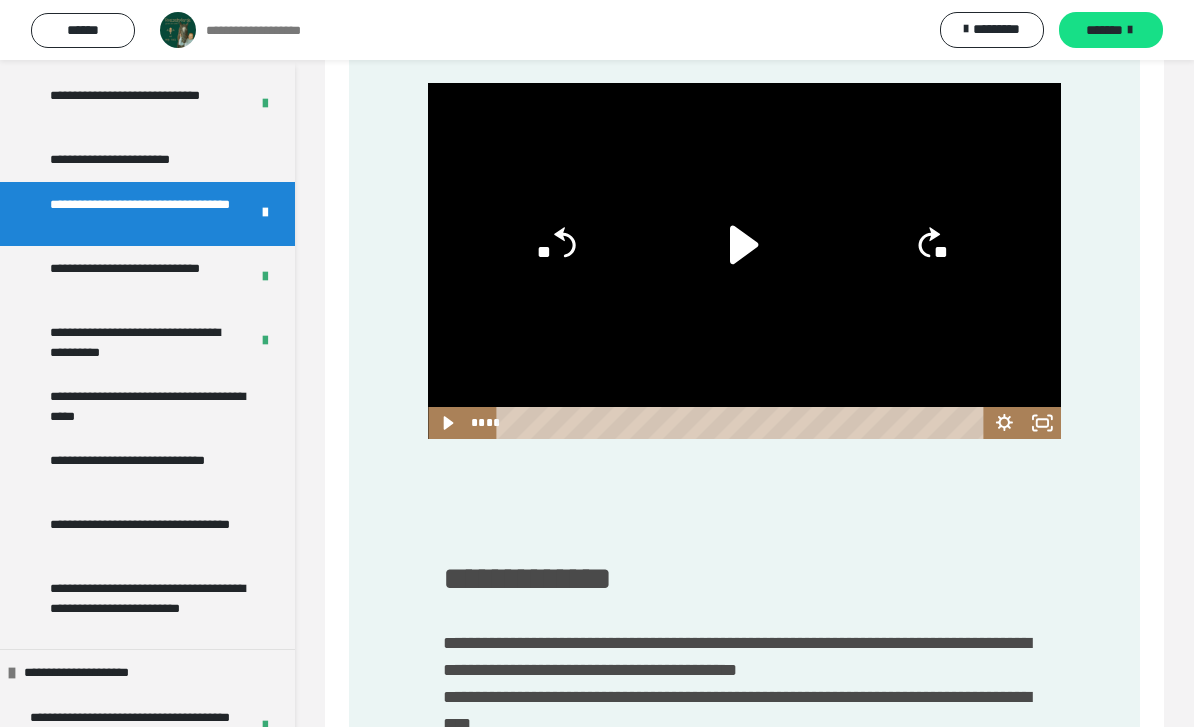 click on "**********" at bounding box center [149, 406] 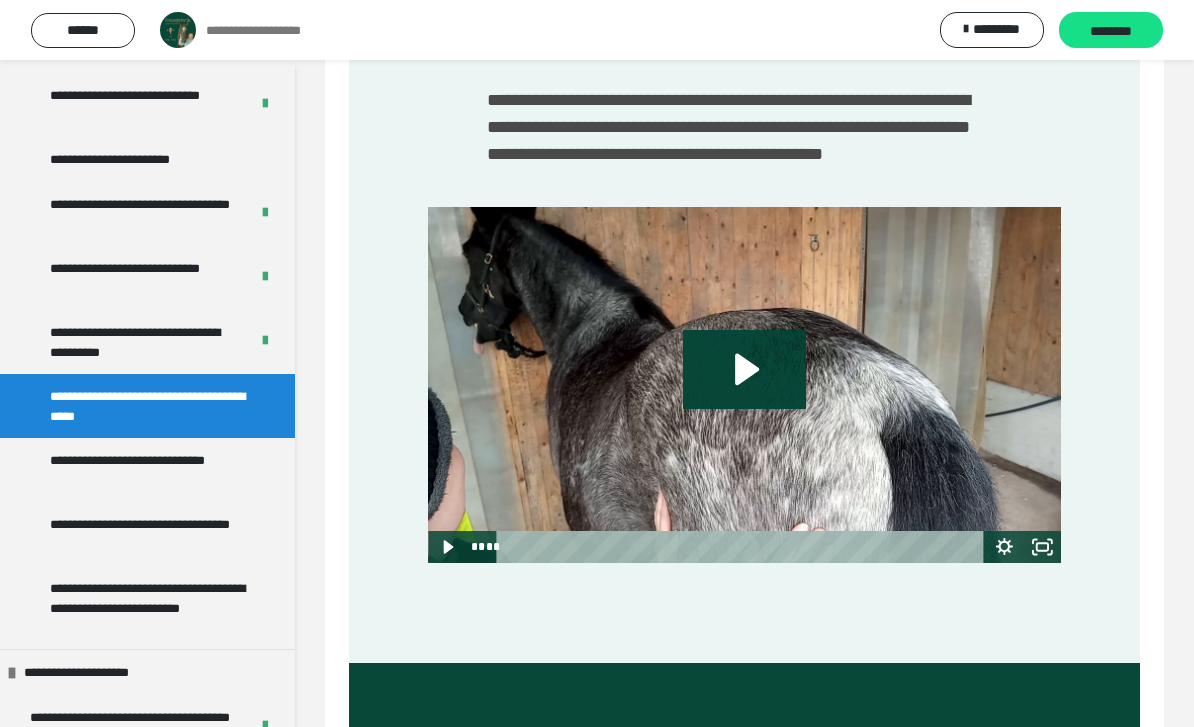 scroll, scrollTop: 407, scrollLeft: 0, axis: vertical 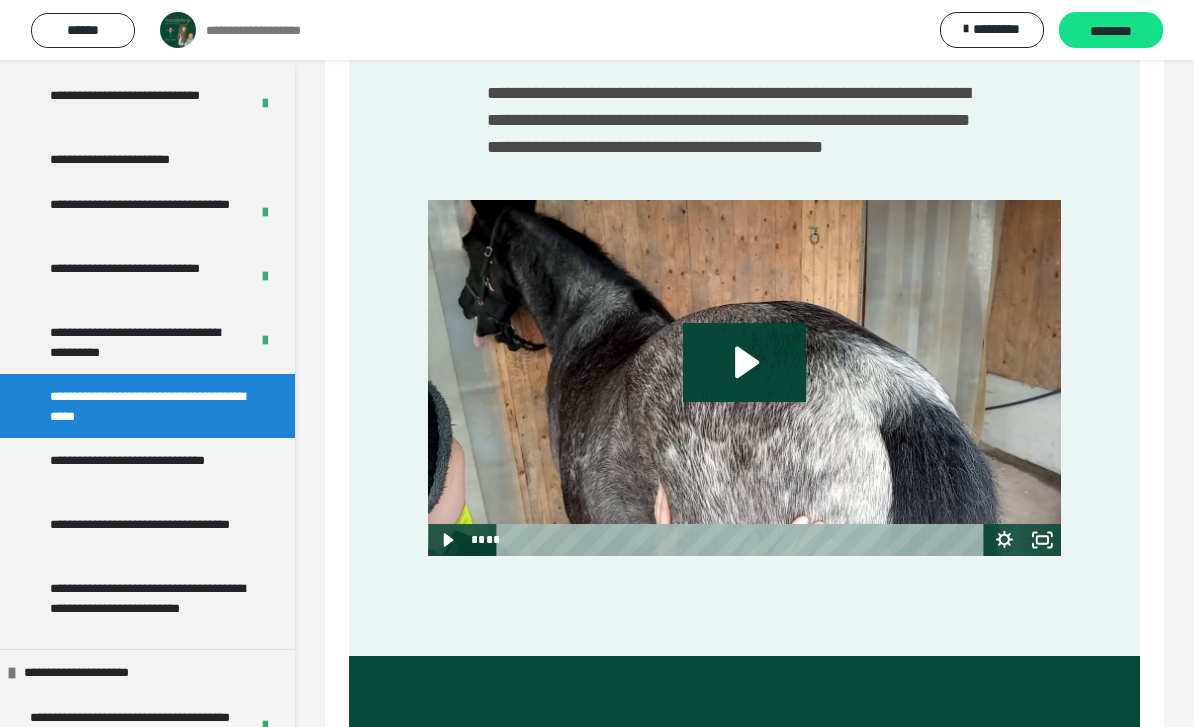 click on "********" at bounding box center [1111, 30] 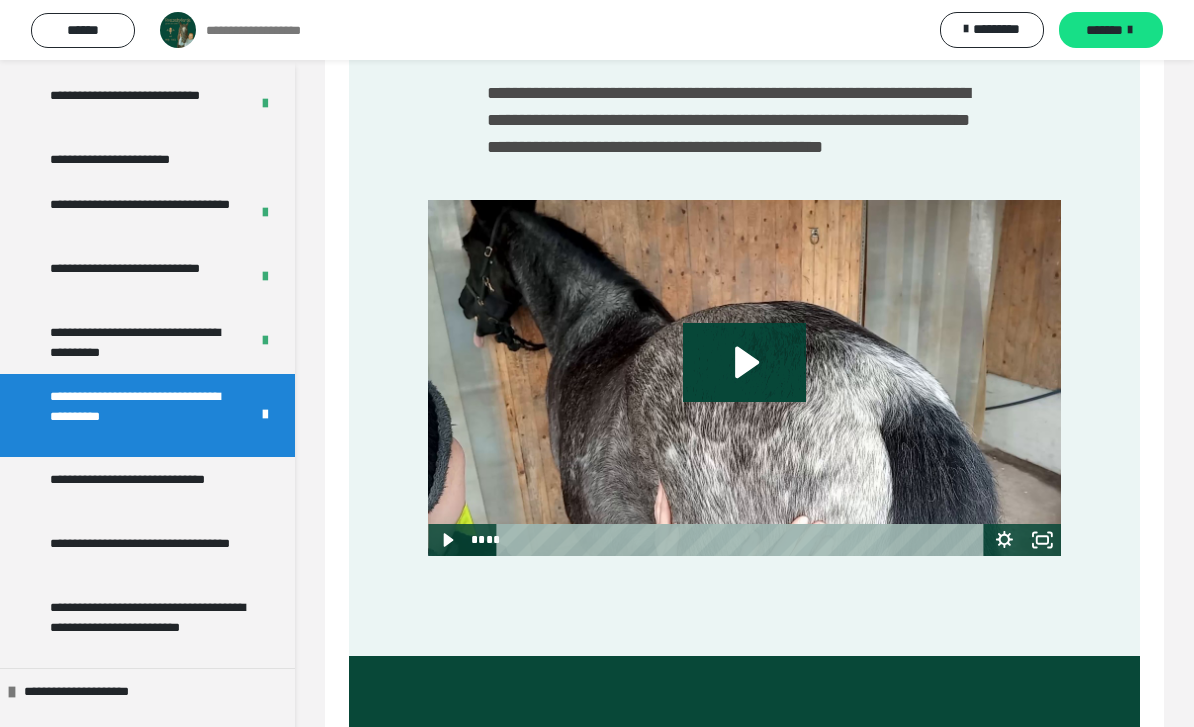 click 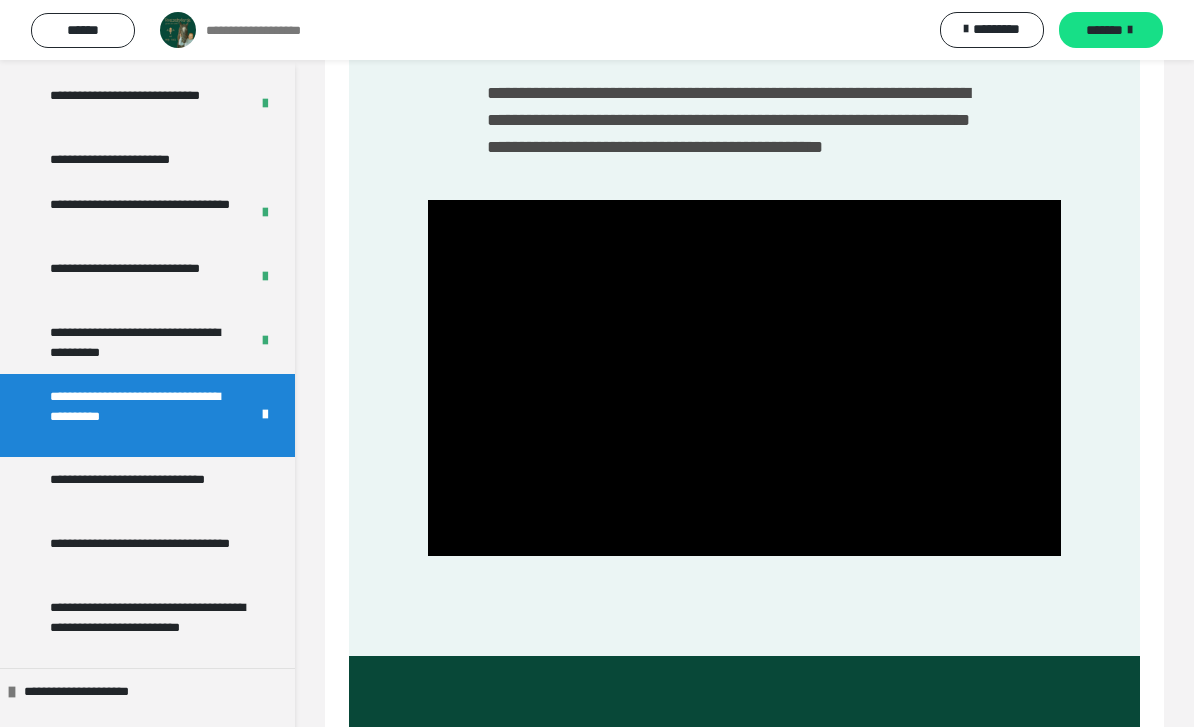 click at bounding box center (744, 378) 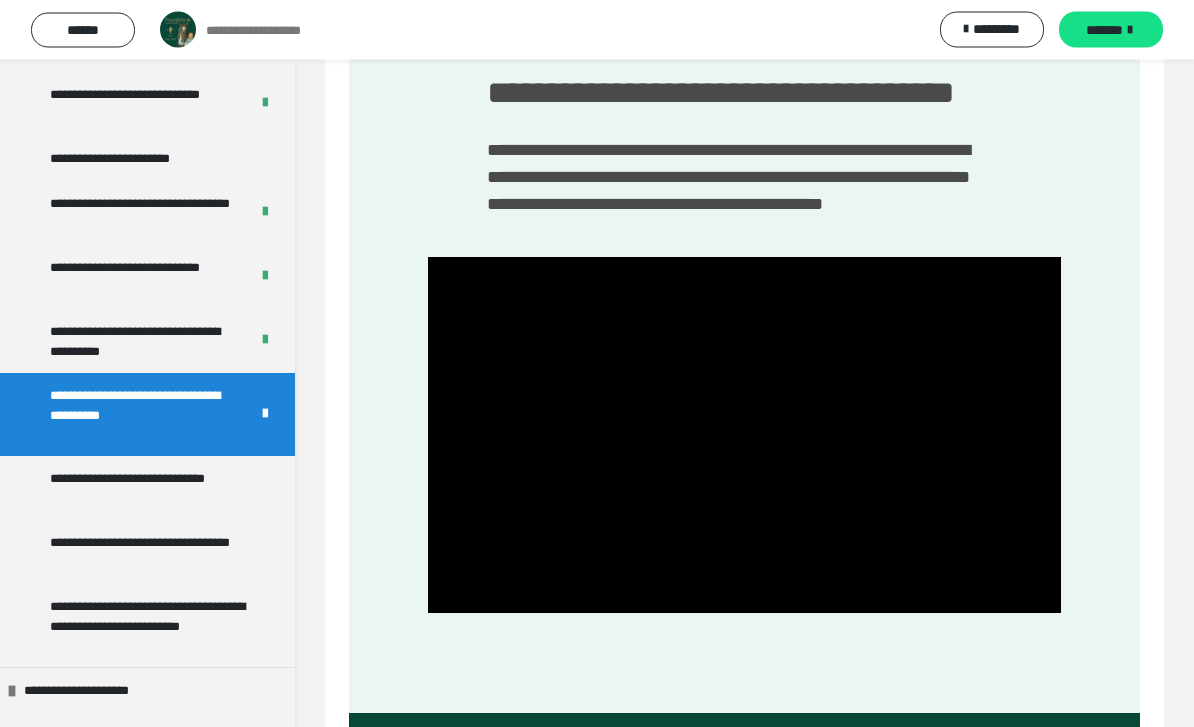 scroll, scrollTop: 350, scrollLeft: 0, axis: vertical 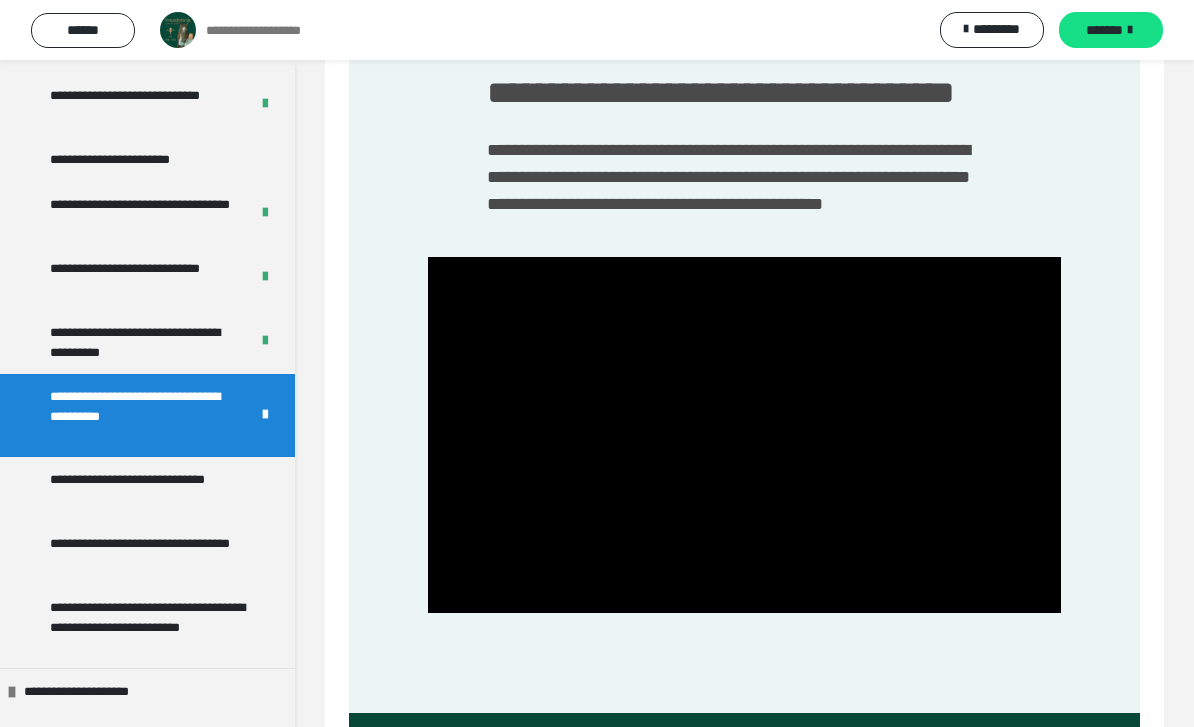 click at bounding box center (744, 435) 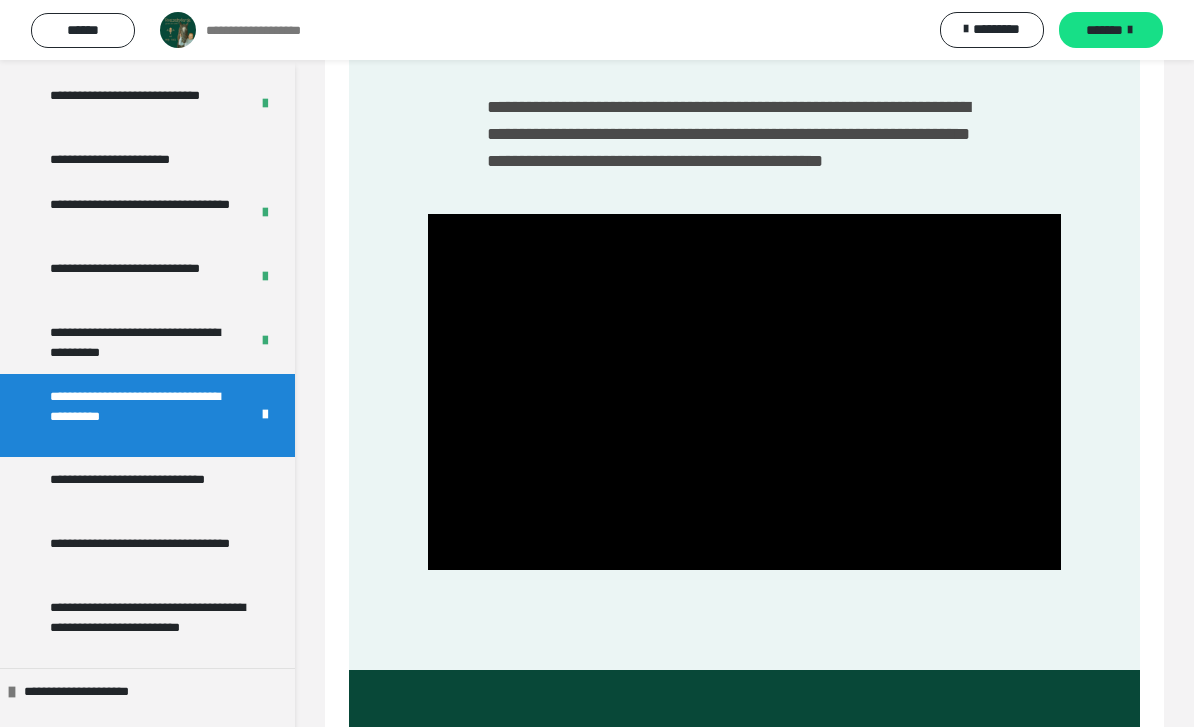 scroll, scrollTop: 390, scrollLeft: 0, axis: vertical 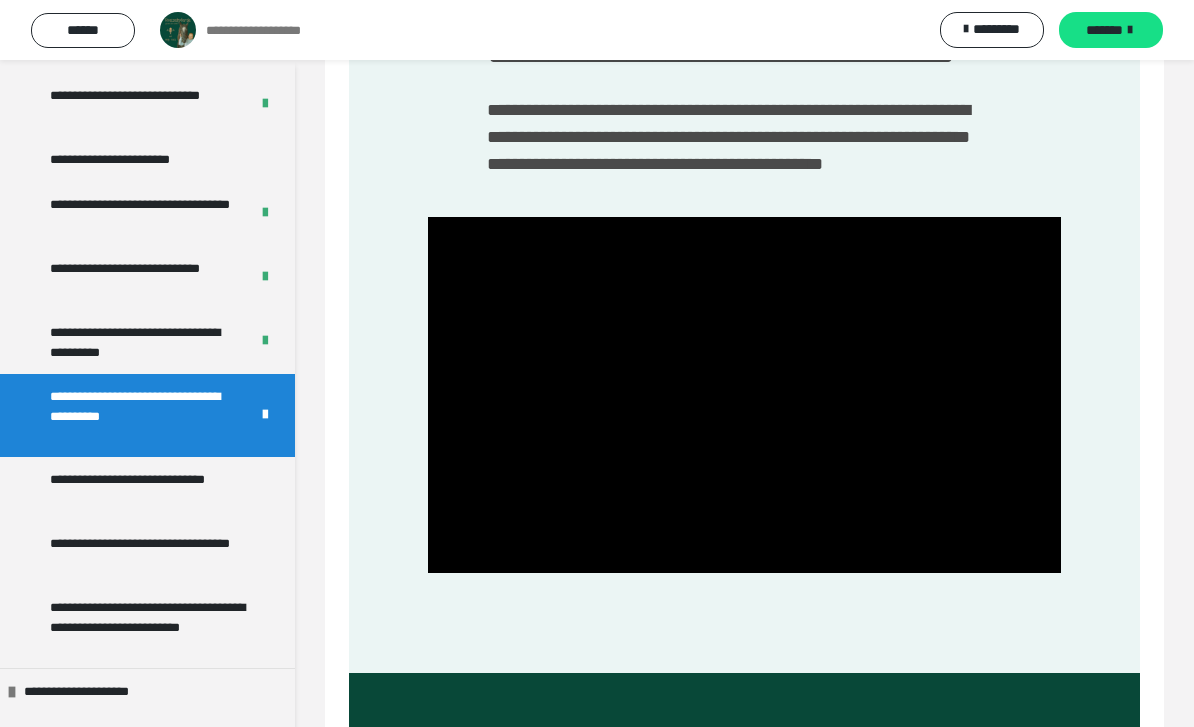 click on "**********" at bounding box center [149, 489] 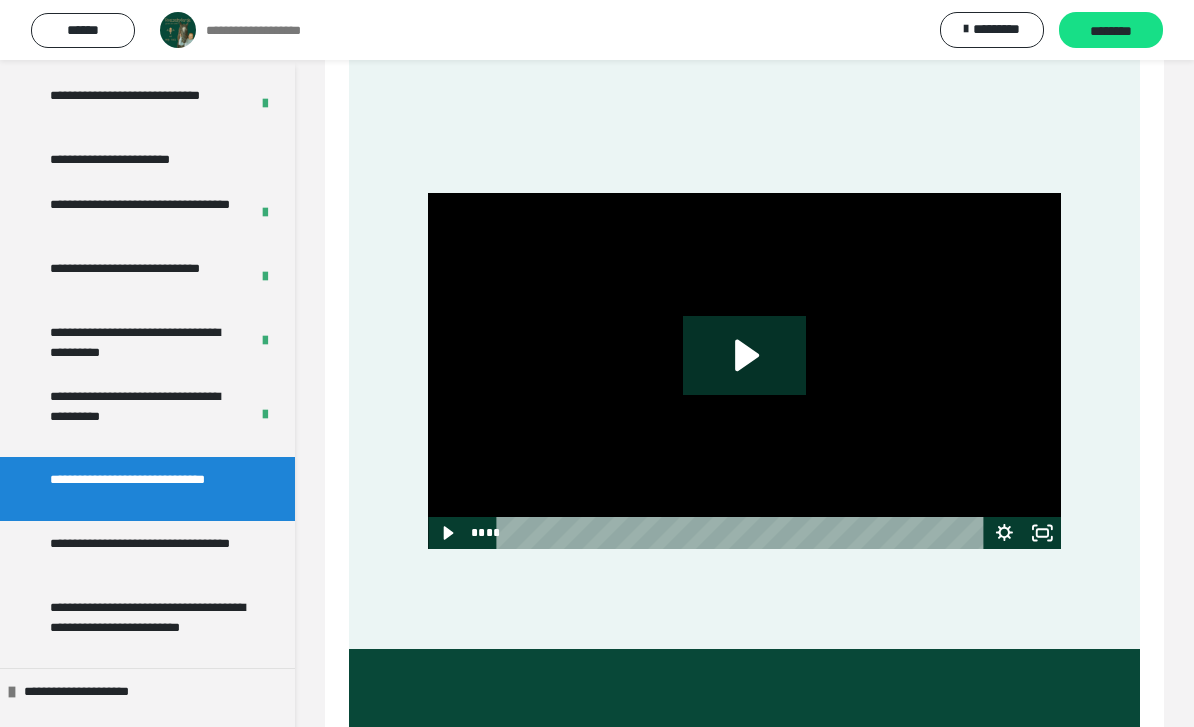 scroll, scrollTop: 482, scrollLeft: 0, axis: vertical 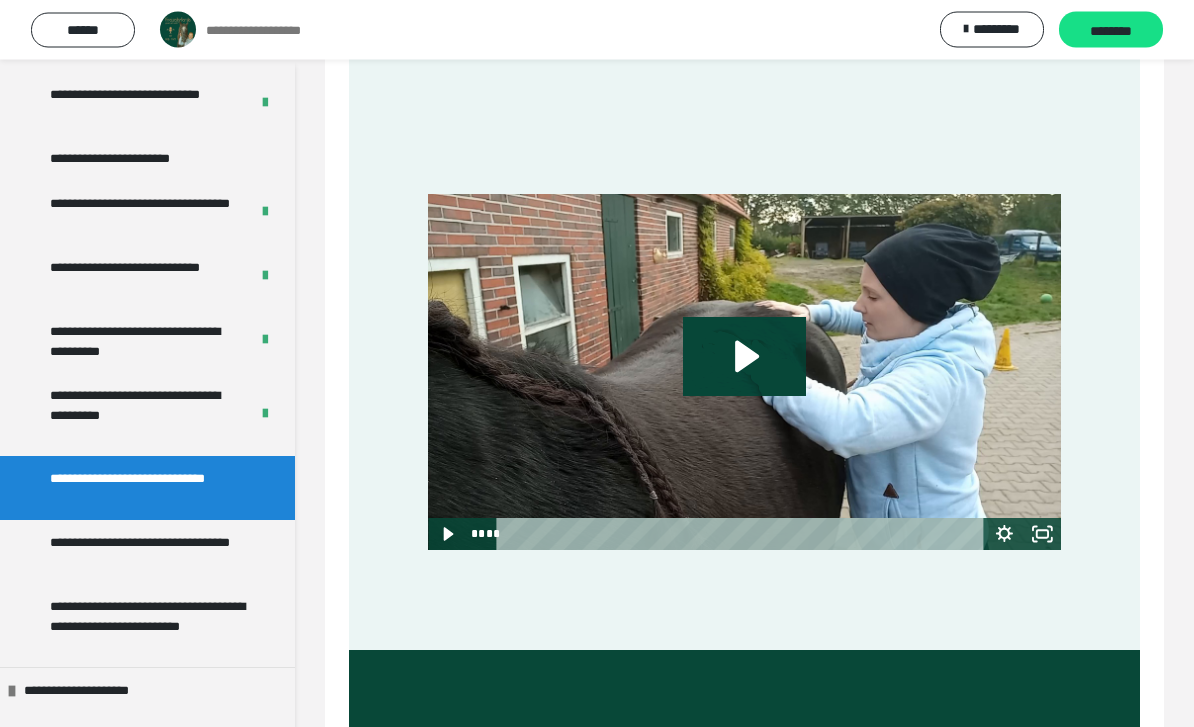click on "********" at bounding box center [1111, 30] 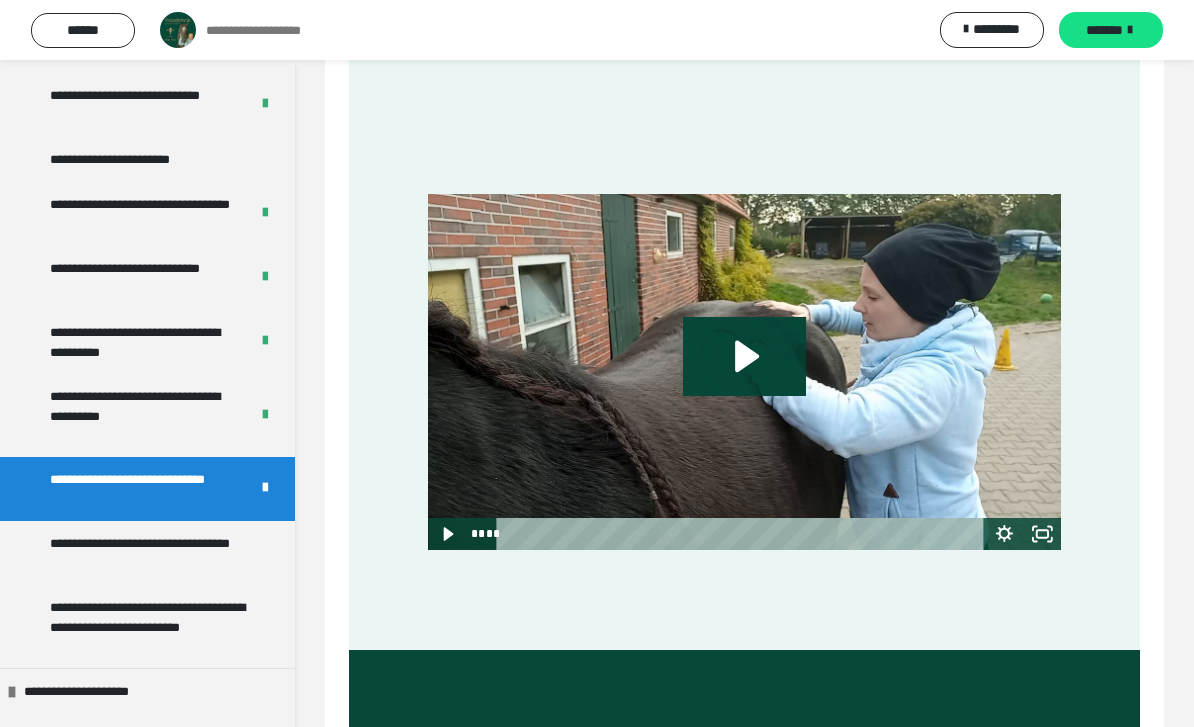 click on "**********" at bounding box center (149, 553) 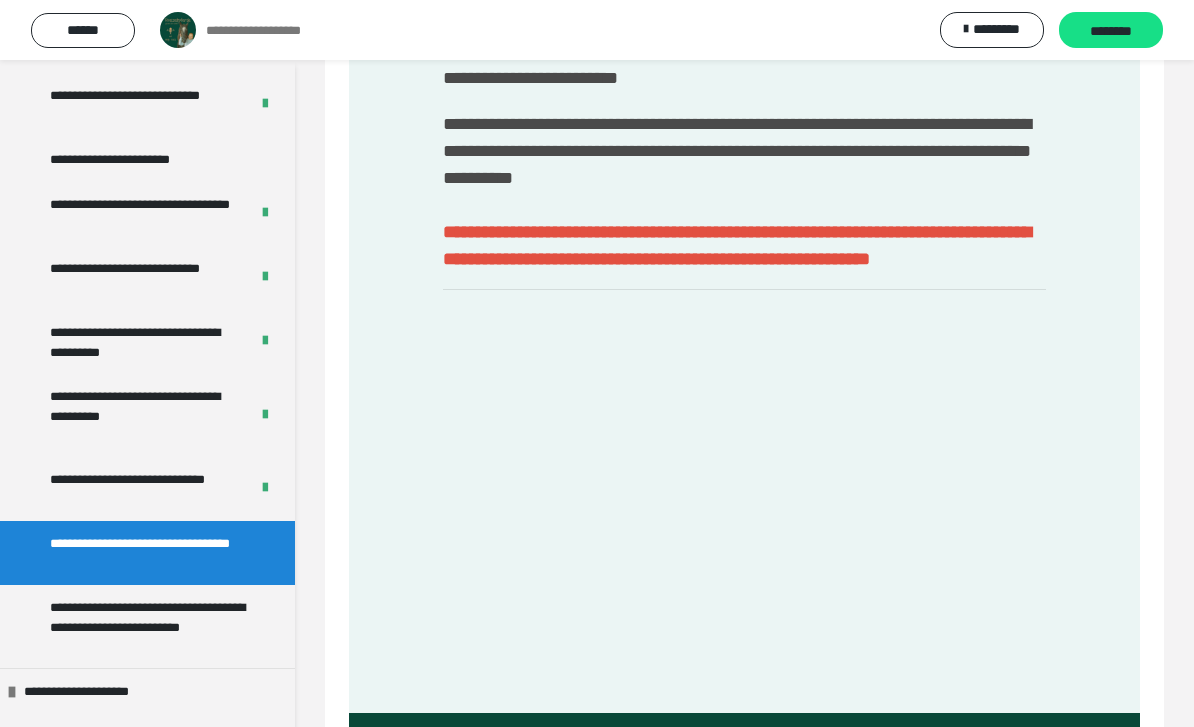 scroll, scrollTop: 305, scrollLeft: 0, axis: vertical 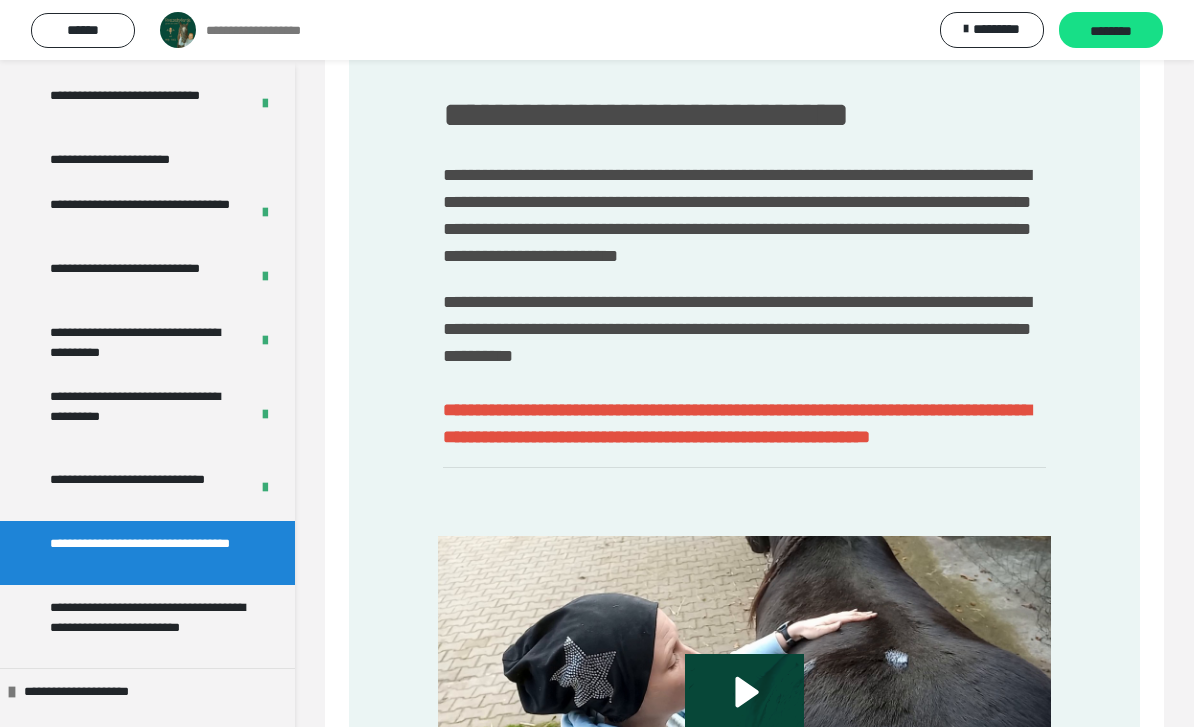click at bounding box center [744, 708] 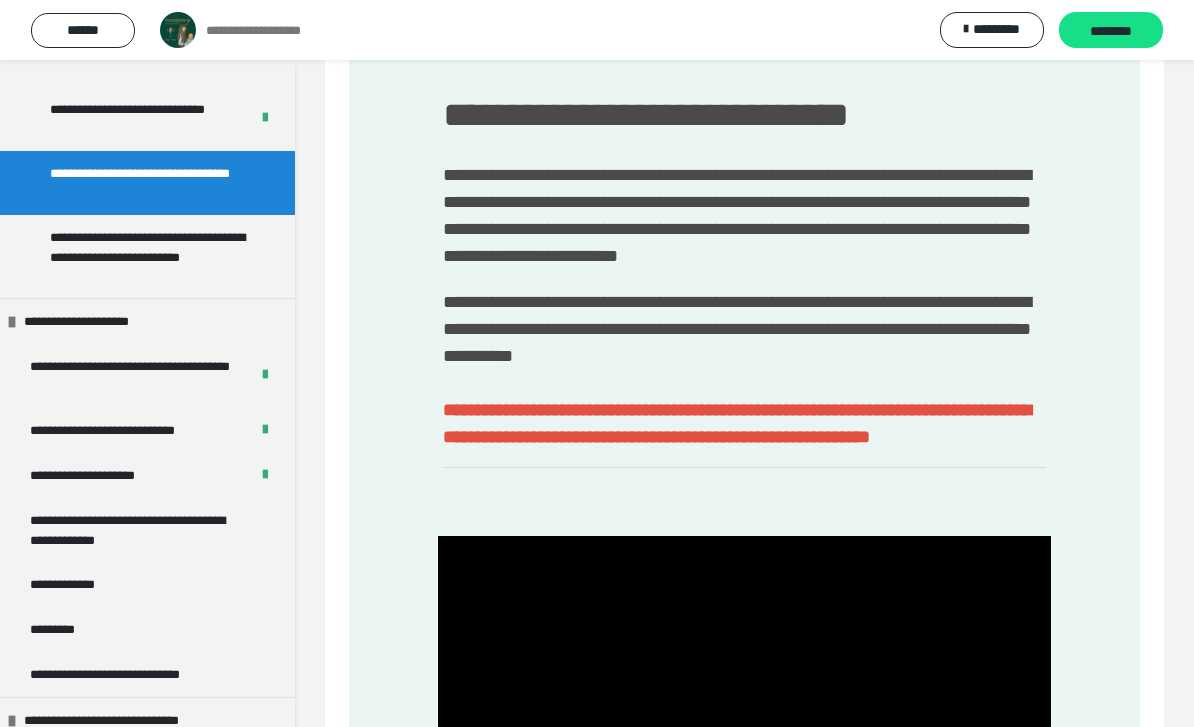 scroll, scrollTop: 3123, scrollLeft: 0, axis: vertical 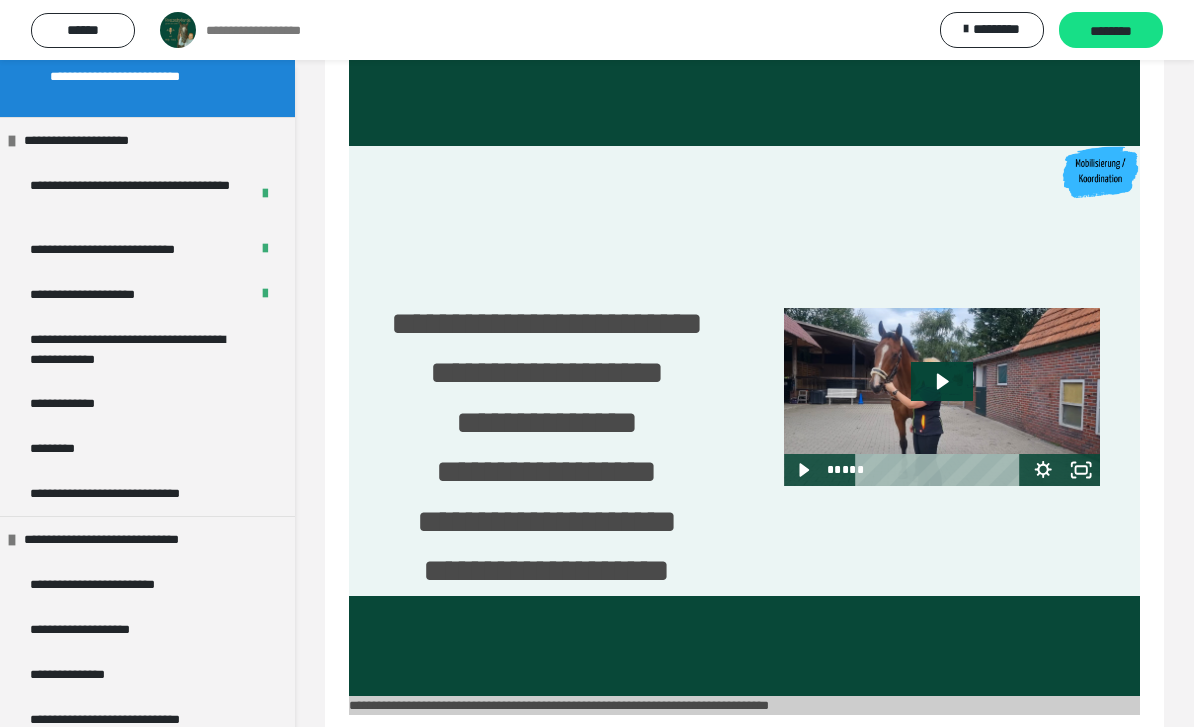 click on "**********" at bounding box center (139, 349) 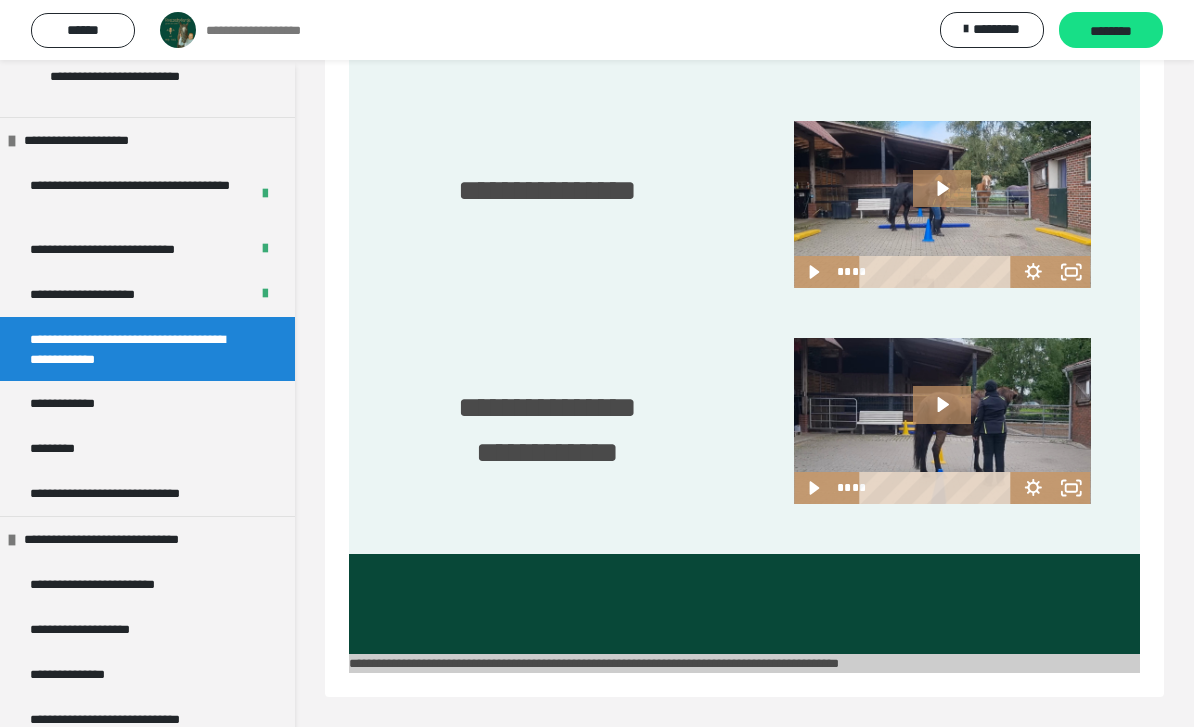 scroll, scrollTop: 2294, scrollLeft: 0, axis: vertical 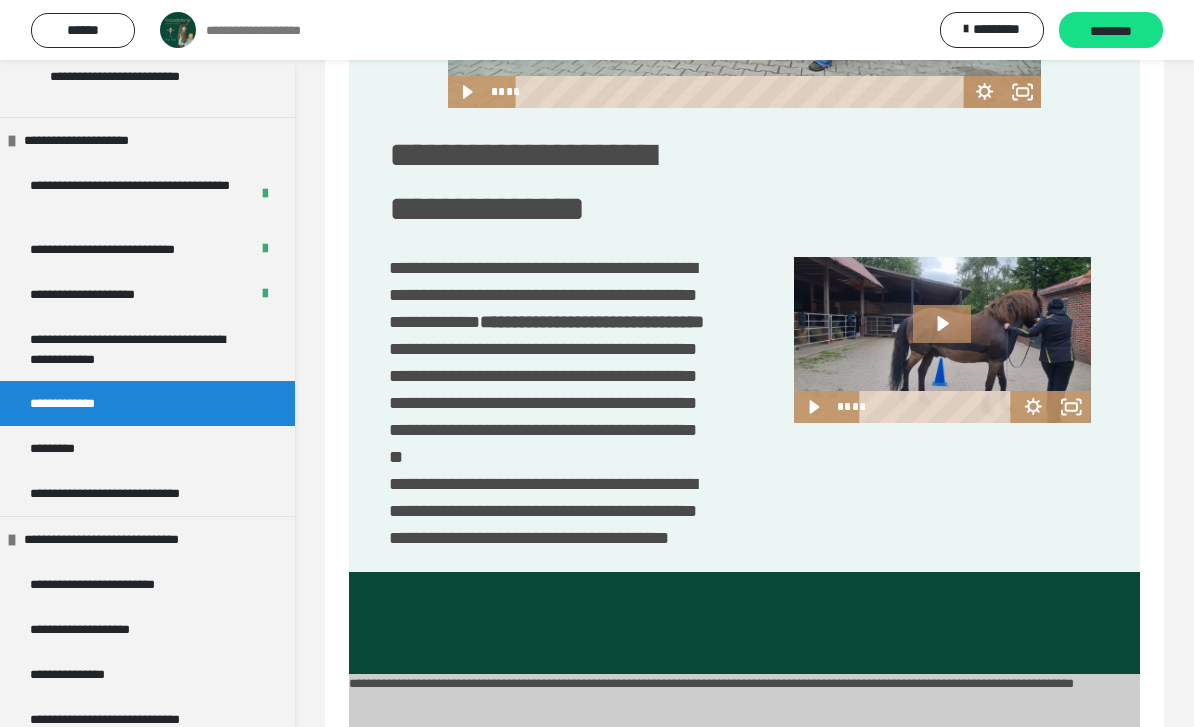 click on "**********" at bounding box center [130, 539] 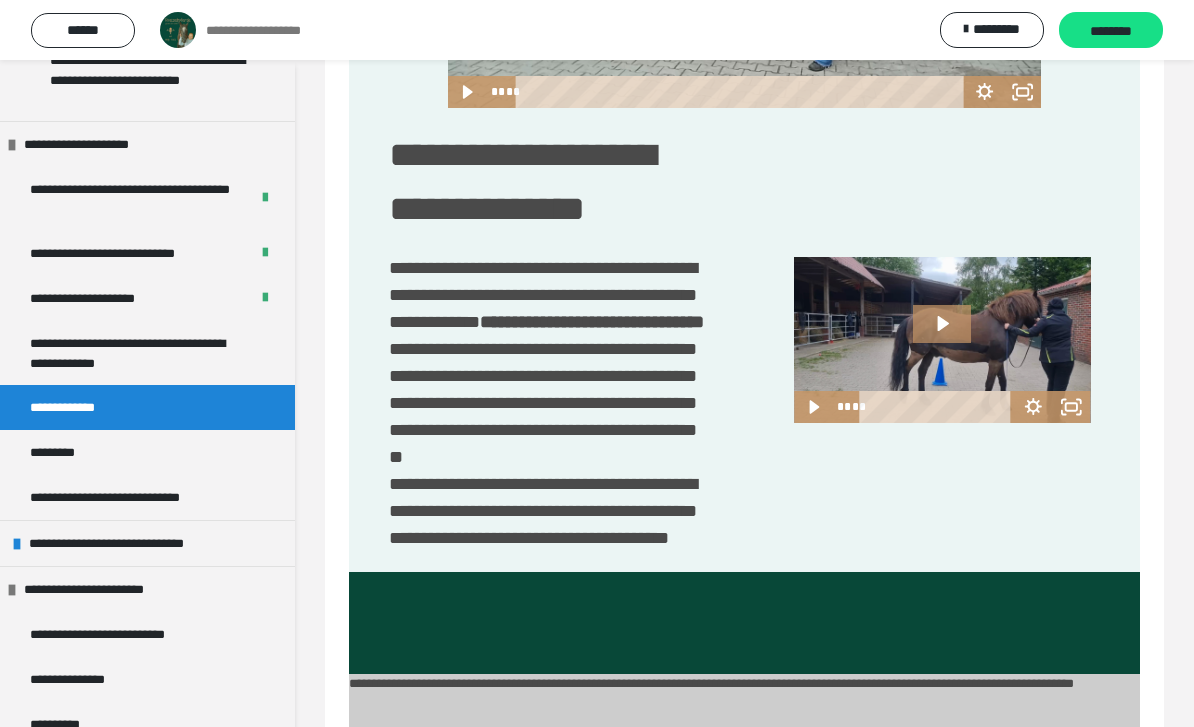 scroll, scrollTop: 3293, scrollLeft: 0, axis: vertical 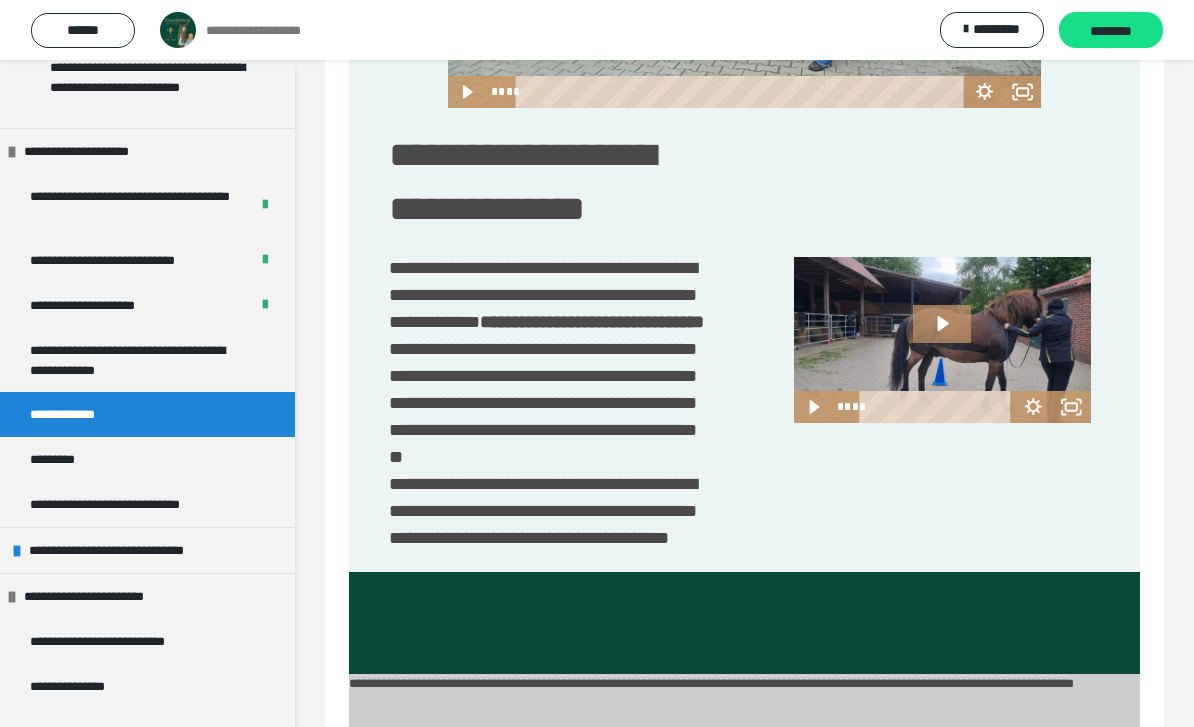 click on "**********" at bounding box center [147, 550] 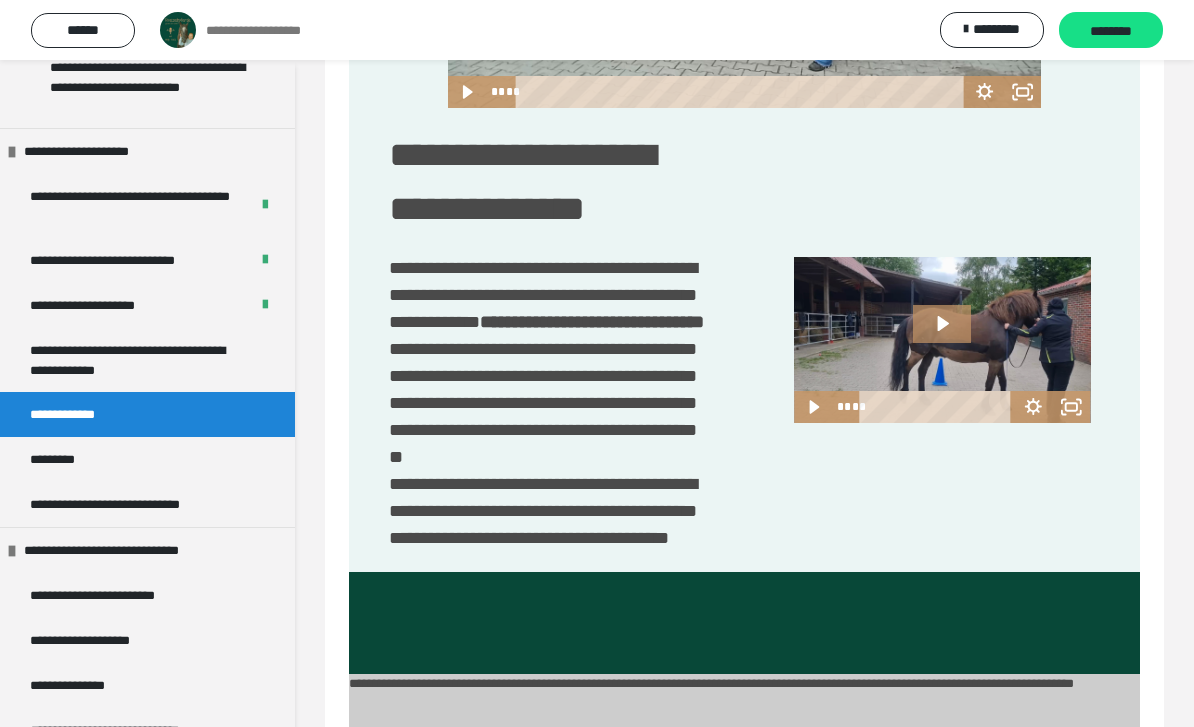 click on "**********" at bounding box center (130, 550) 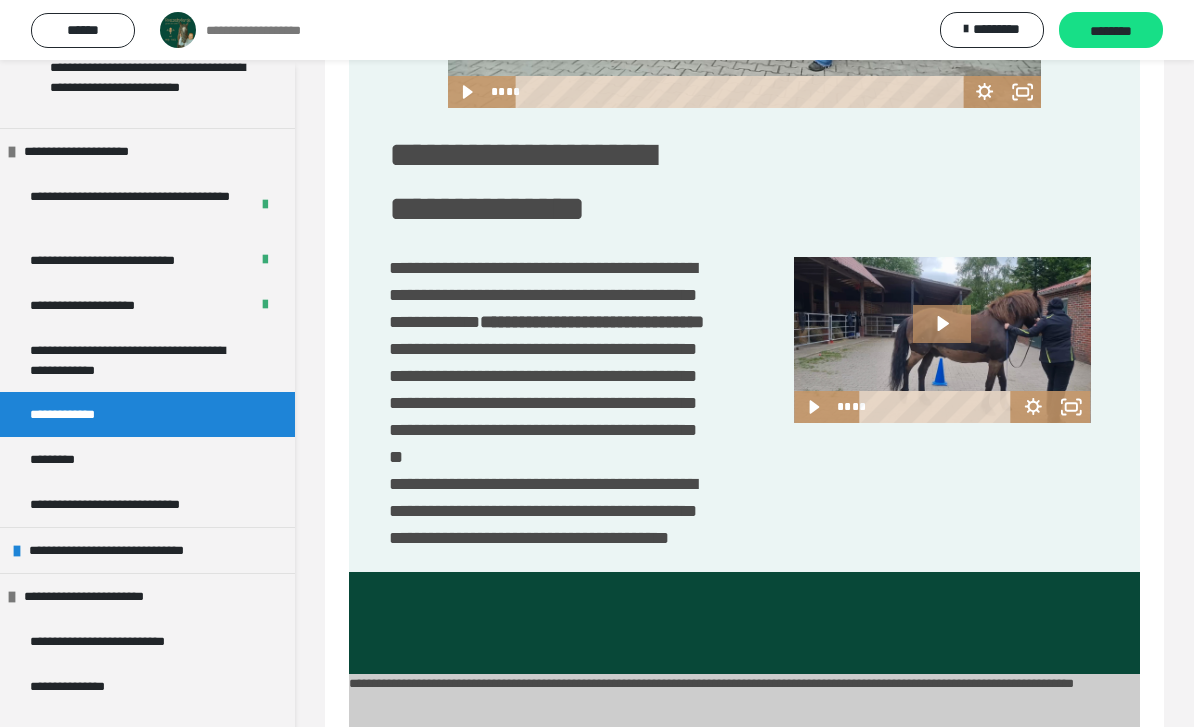 click on "**********" at bounding box center (135, 550) 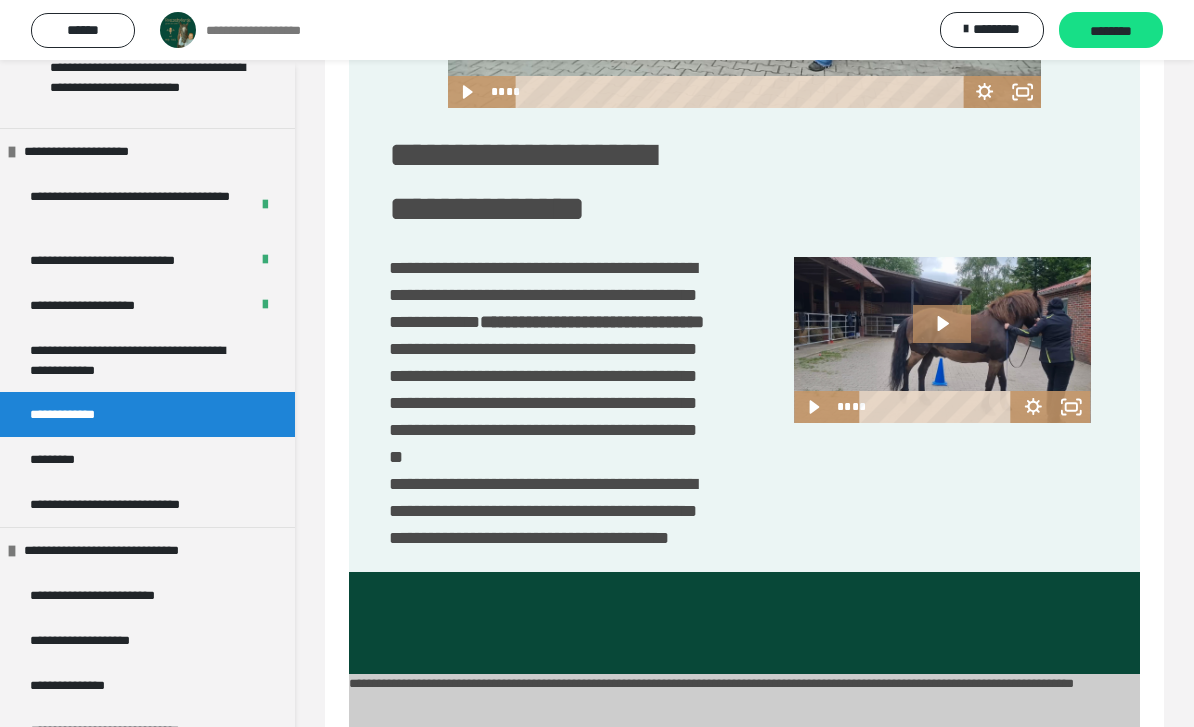 click on "**********" at bounding box center (123, 595) 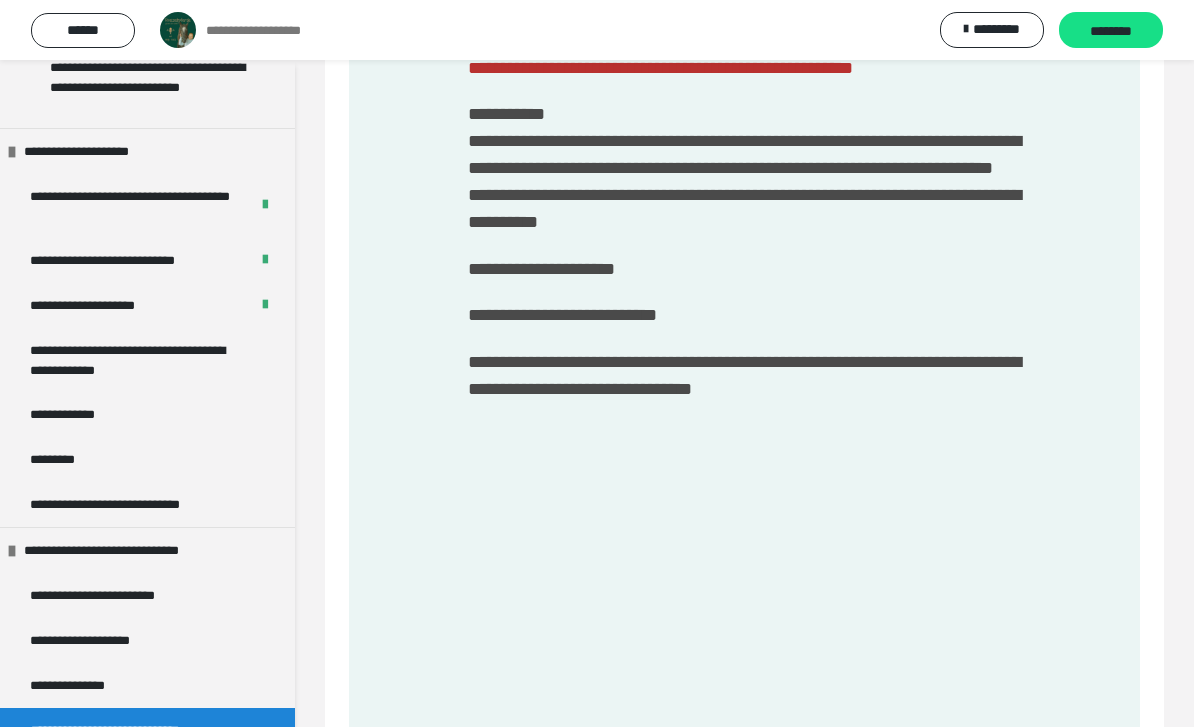 scroll, scrollTop: 60, scrollLeft: 0, axis: vertical 